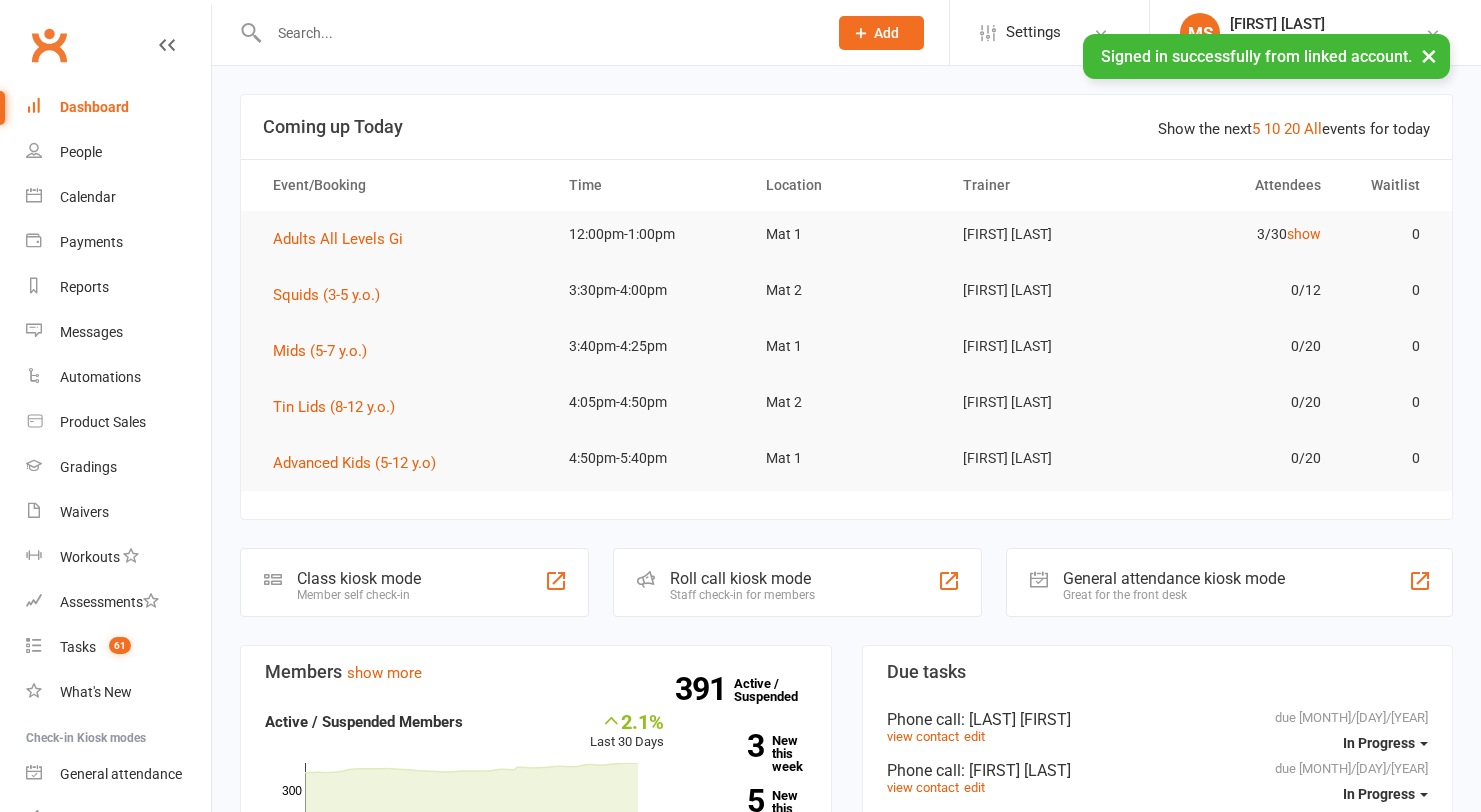 scroll, scrollTop: 0, scrollLeft: 0, axis: both 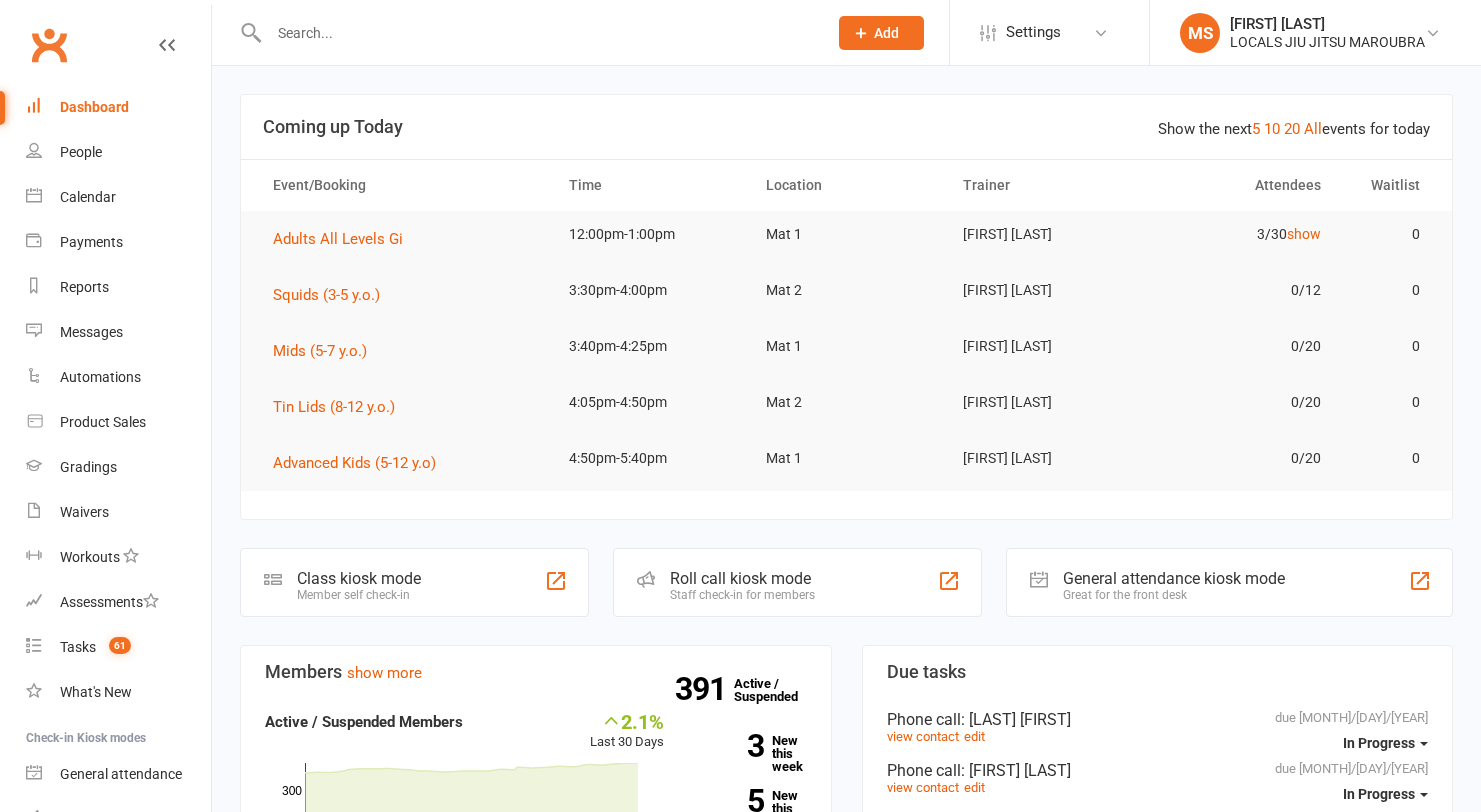 click on "Dashboard" at bounding box center [94, 107] 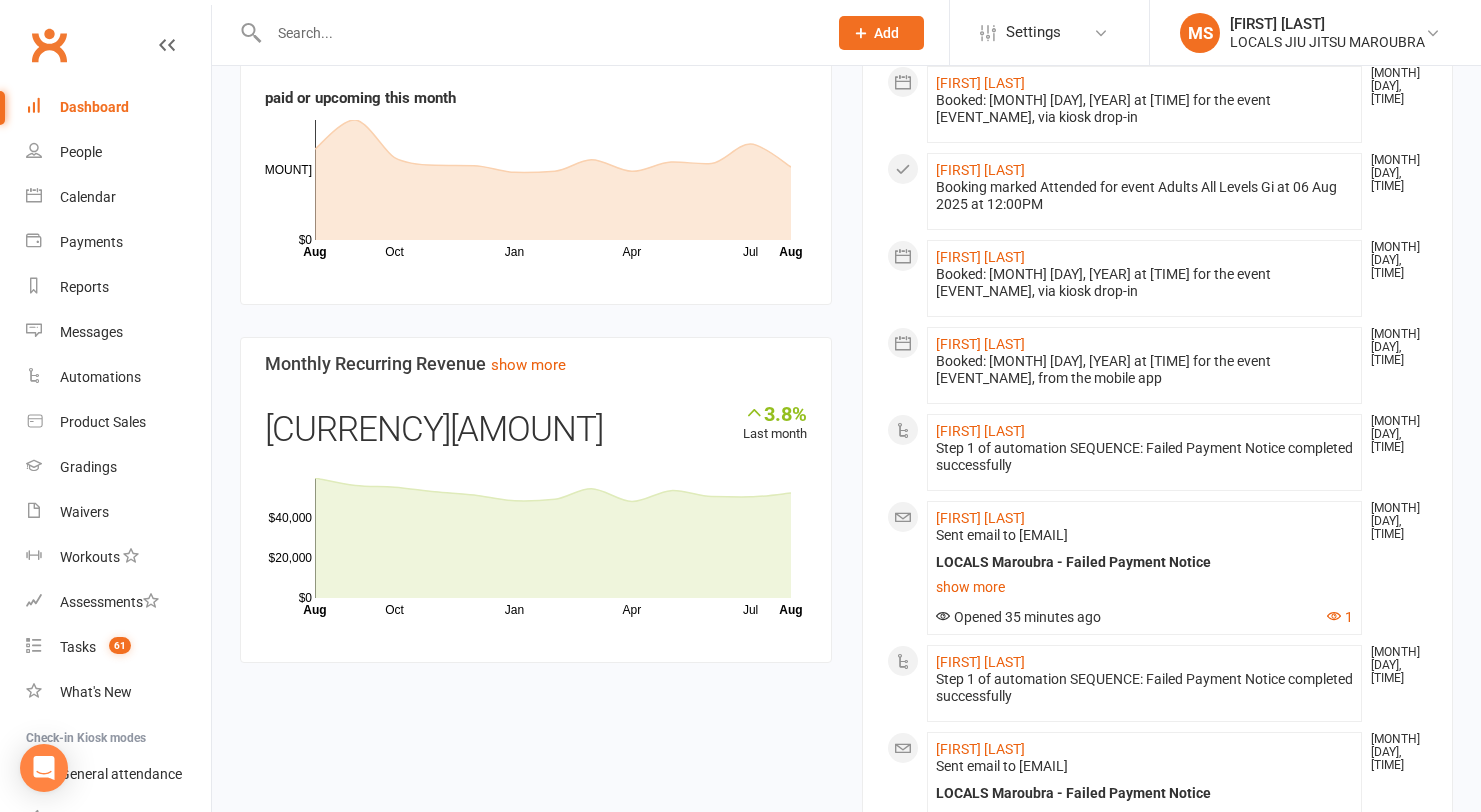 scroll, scrollTop: 1342, scrollLeft: 0, axis: vertical 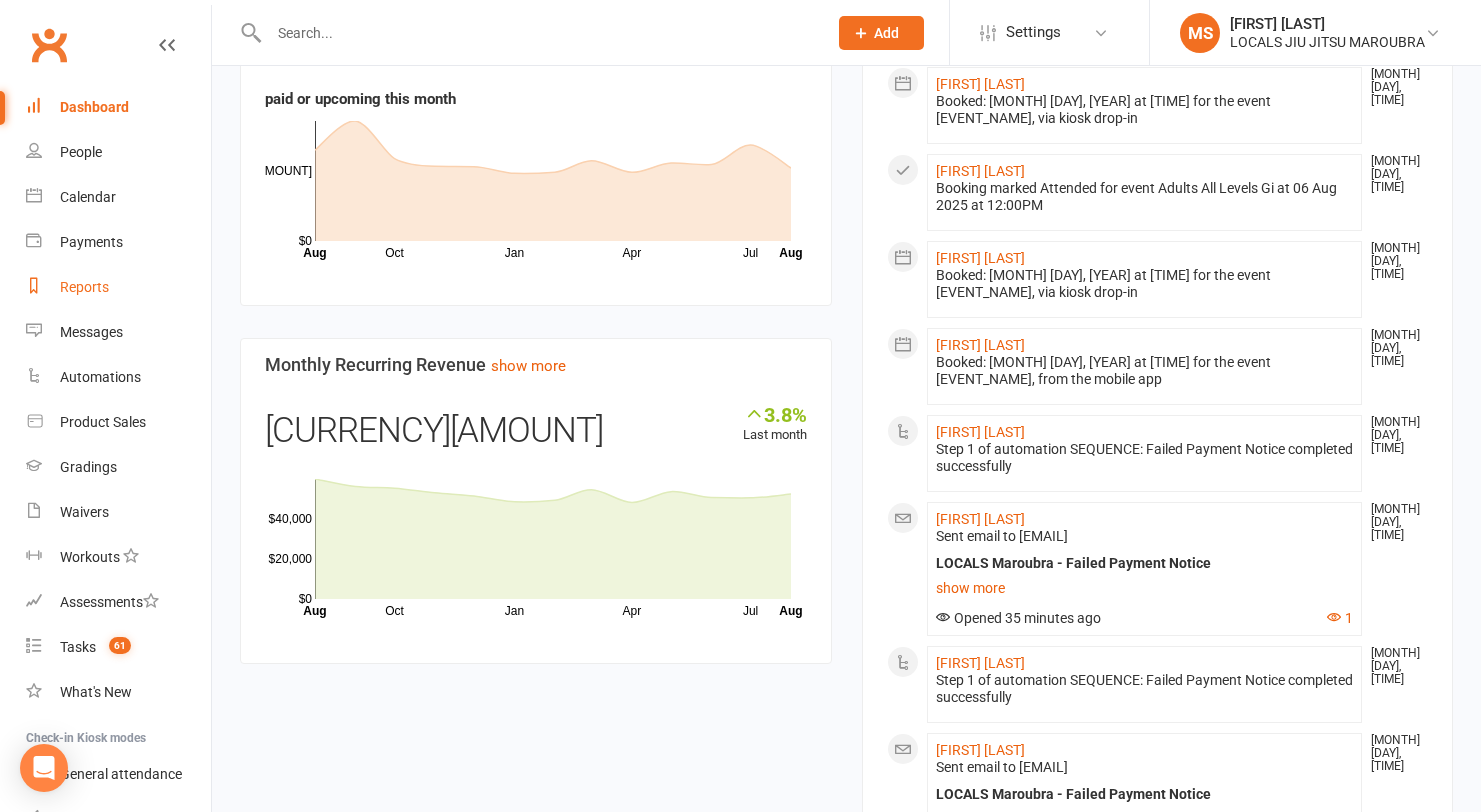 click on "Reports" at bounding box center (118, 287) 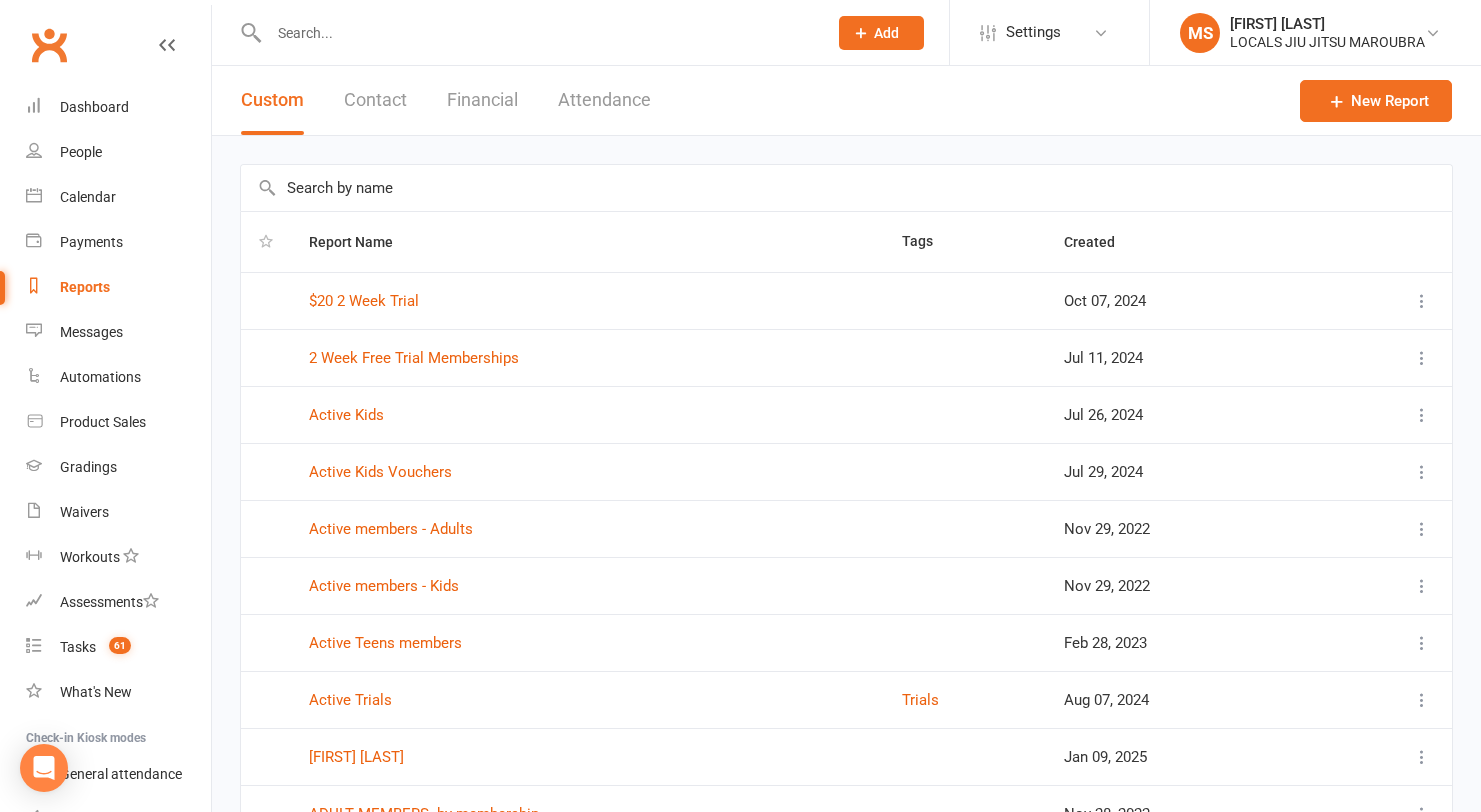 click on "Financial" at bounding box center [482, 100] 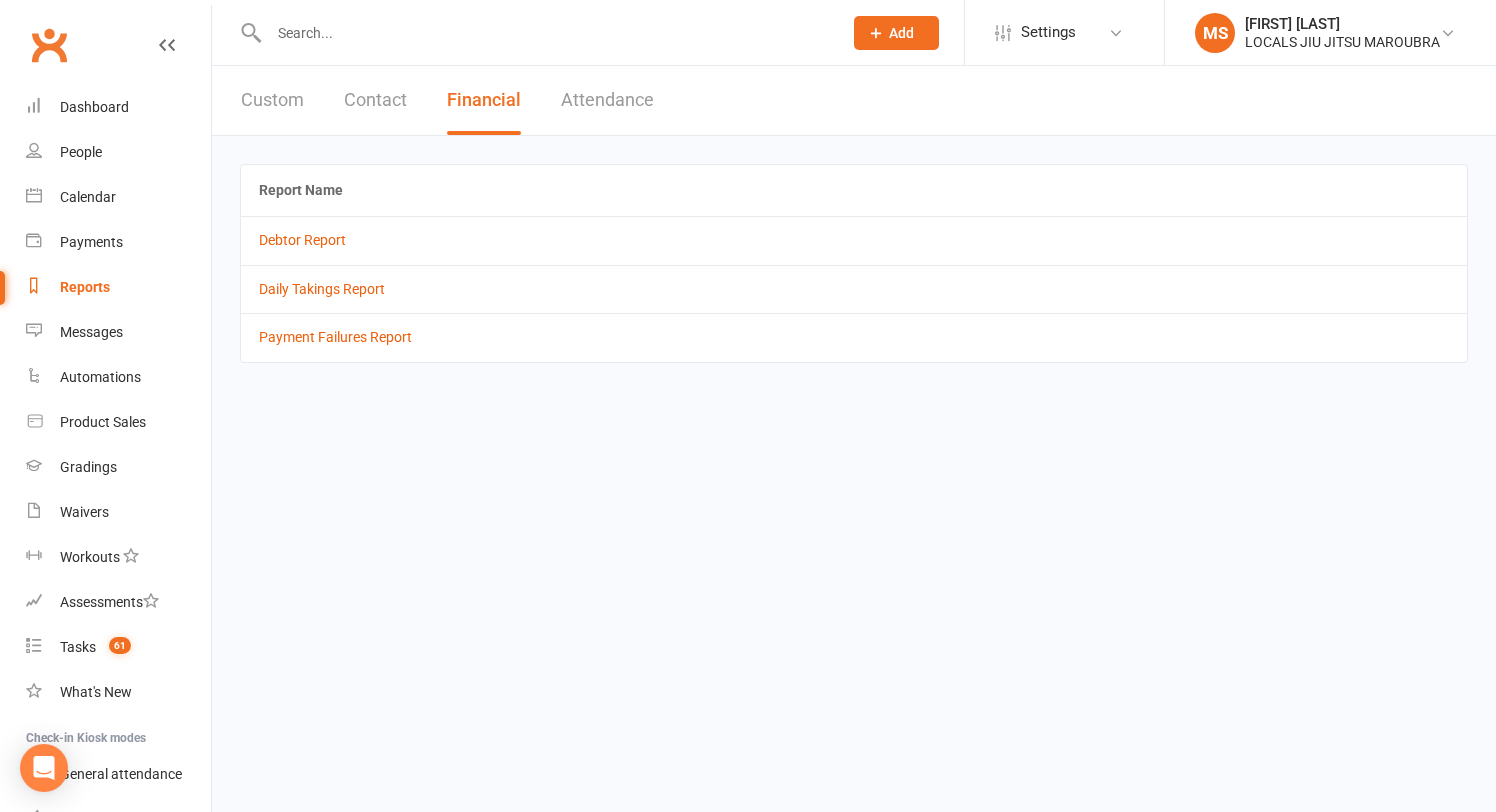 click on "Custom" at bounding box center (272, 100) 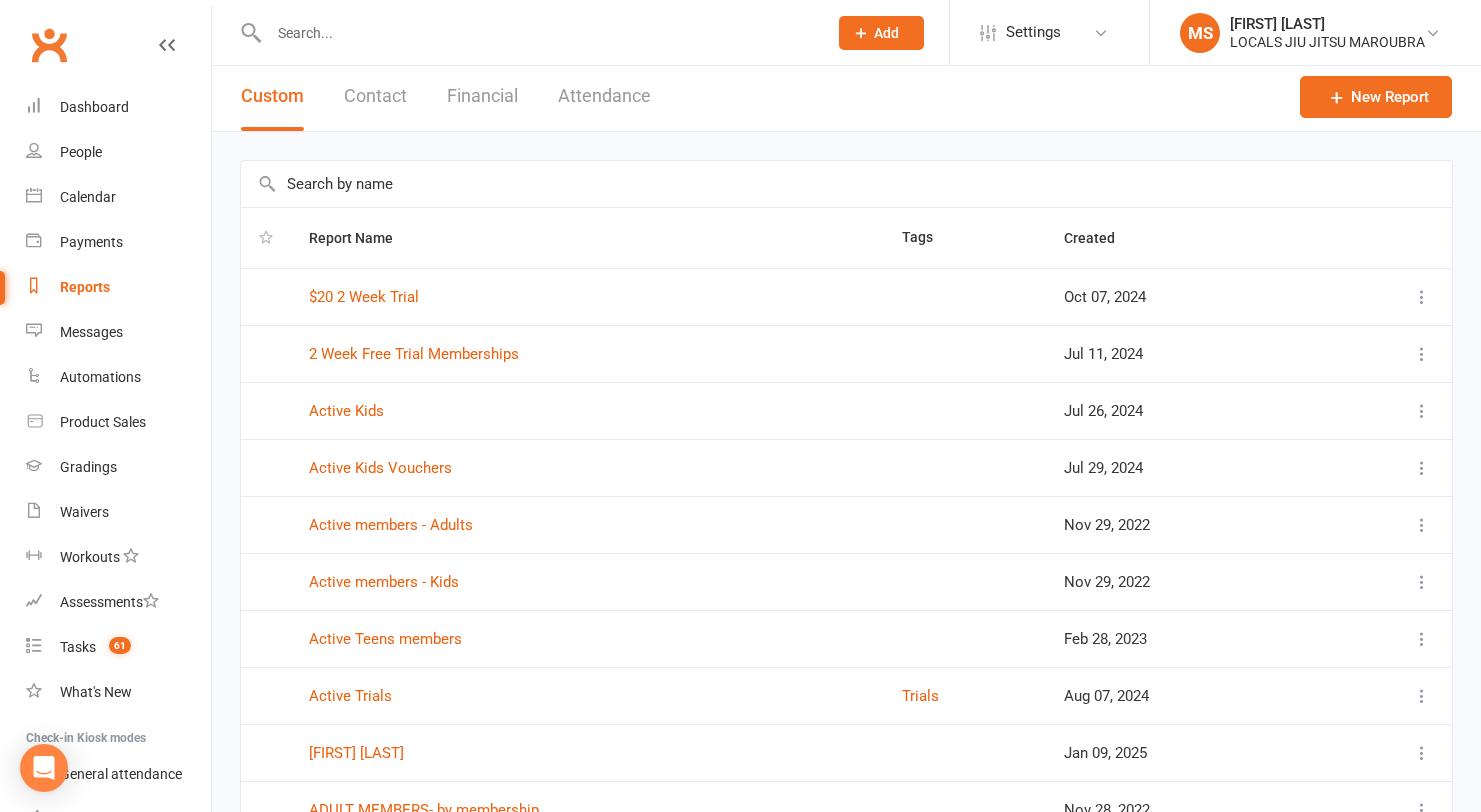 scroll, scrollTop: 0, scrollLeft: 0, axis: both 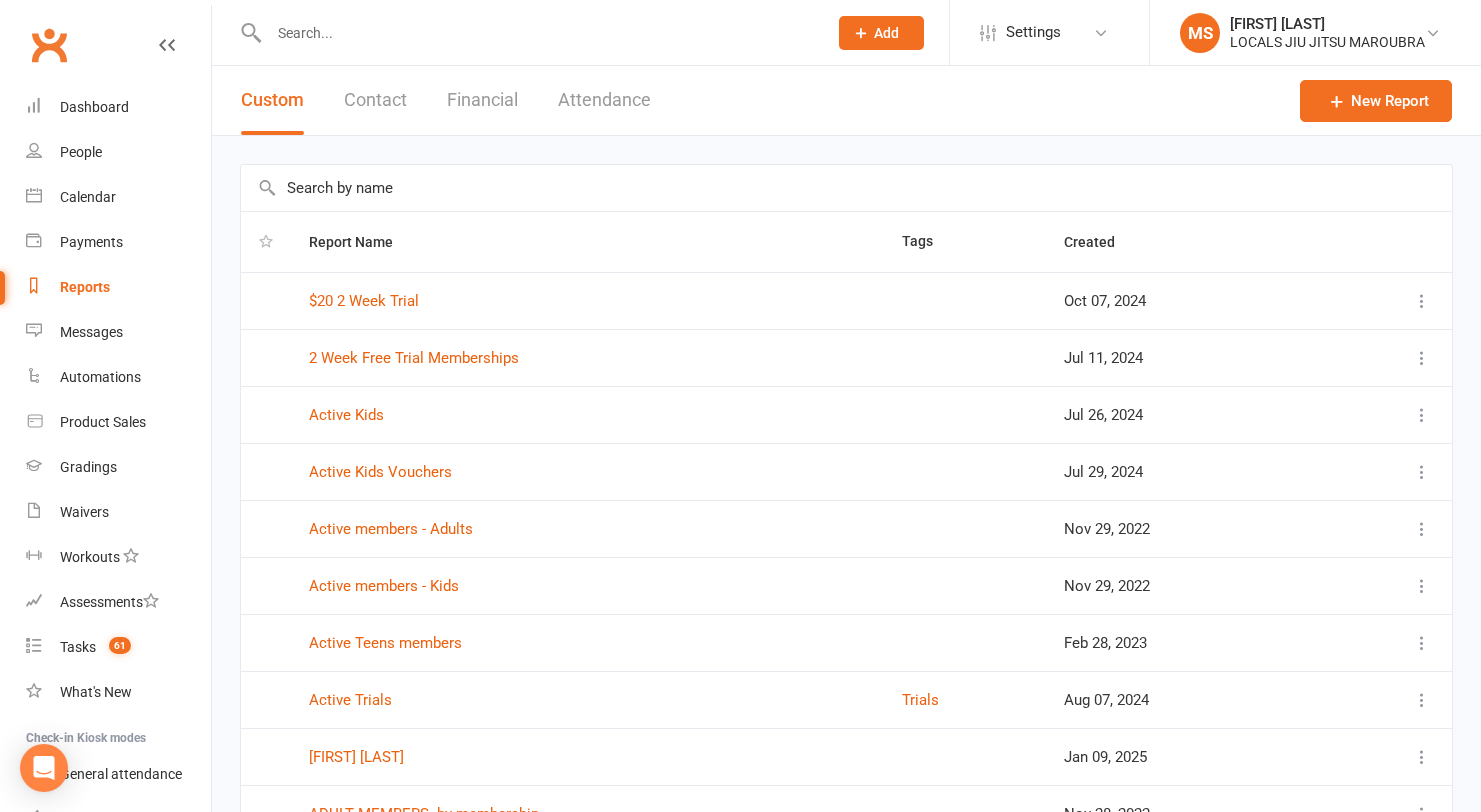 click on "Contact" at bounding box center (375, 100) 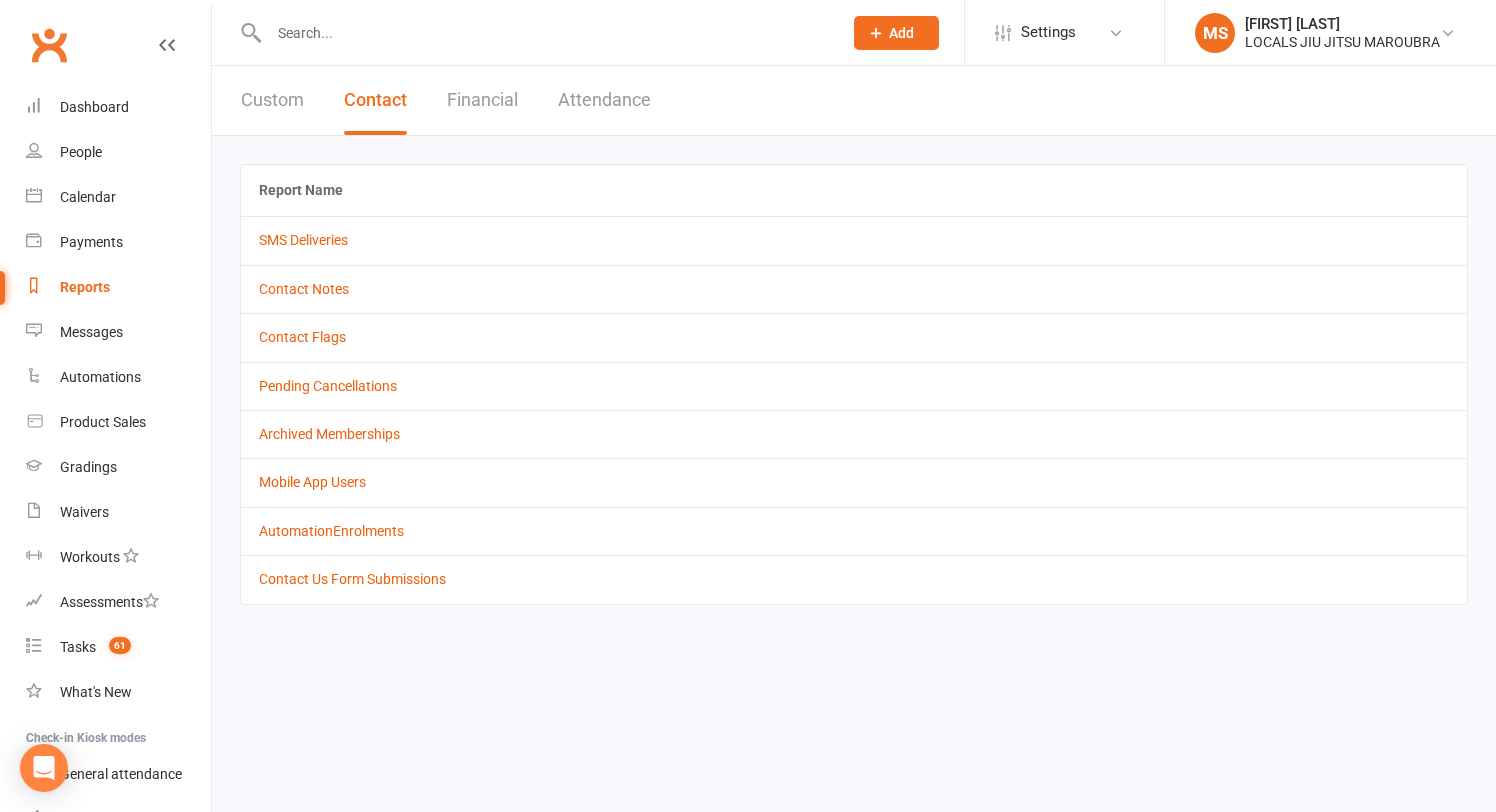 click on "Financial" at bounding box center [482, 100] 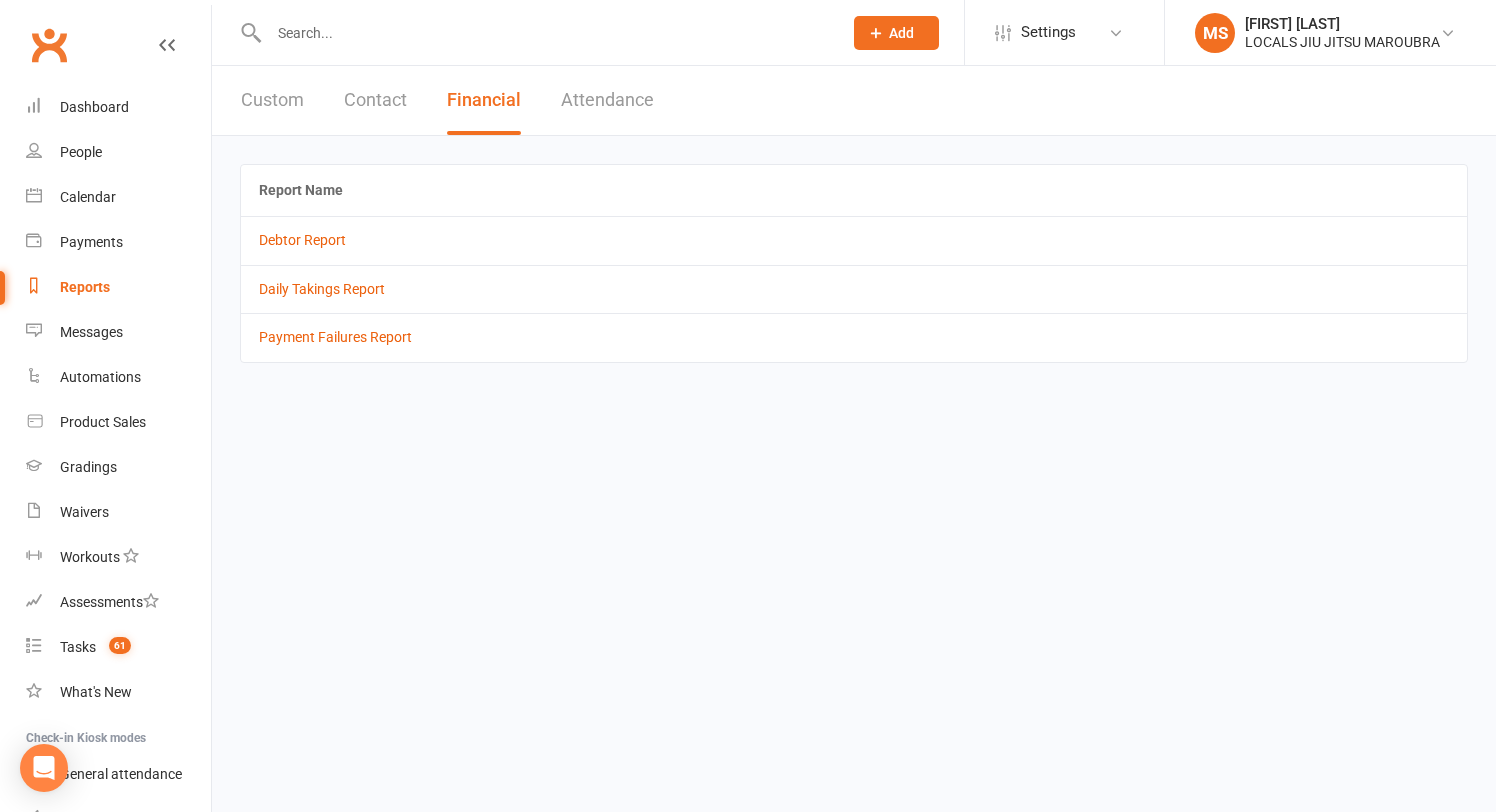 click on "Attendance" at bounding box center (607, 100) 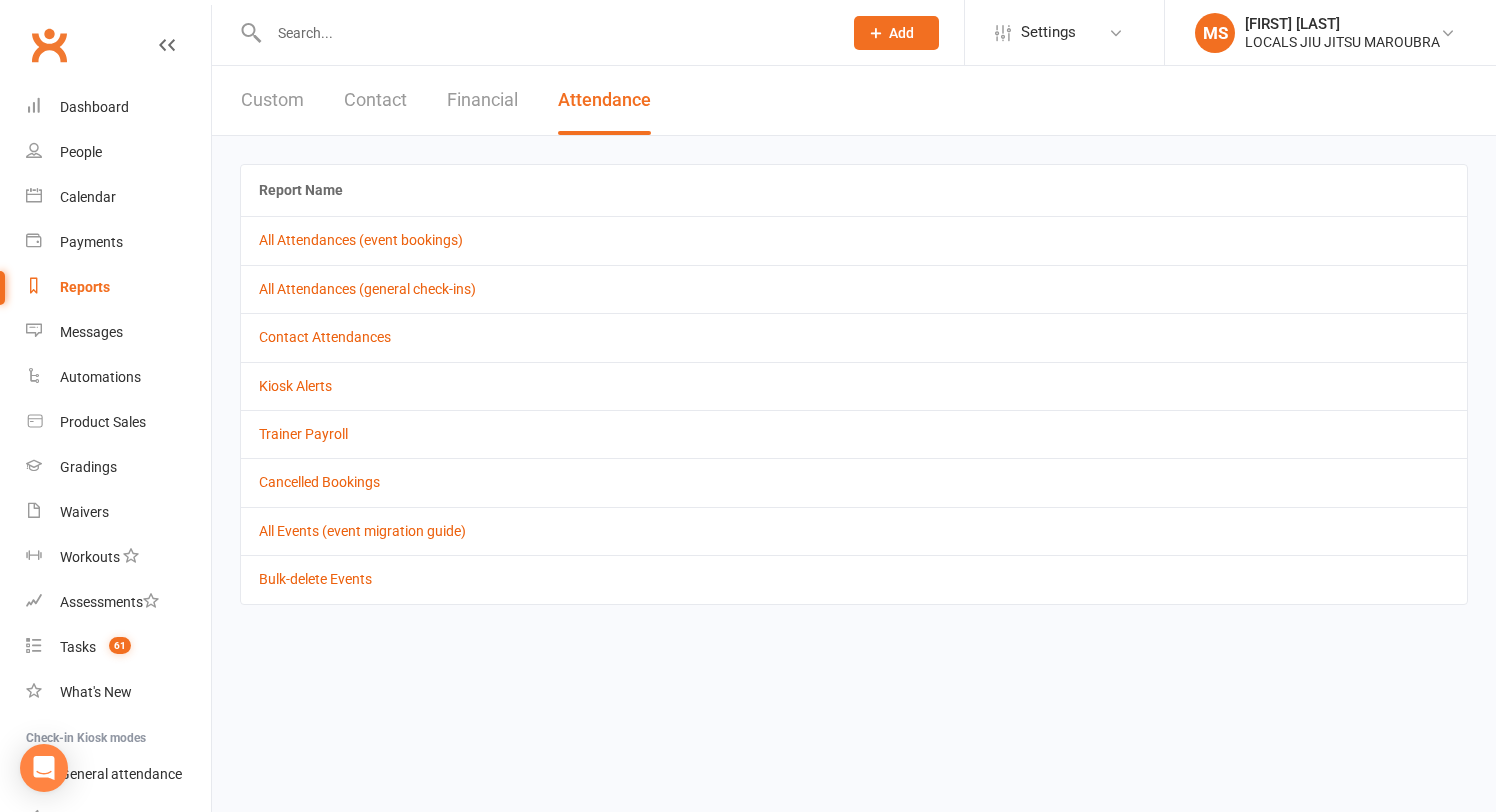 click on "Custom" at bounding box center [272, 100] 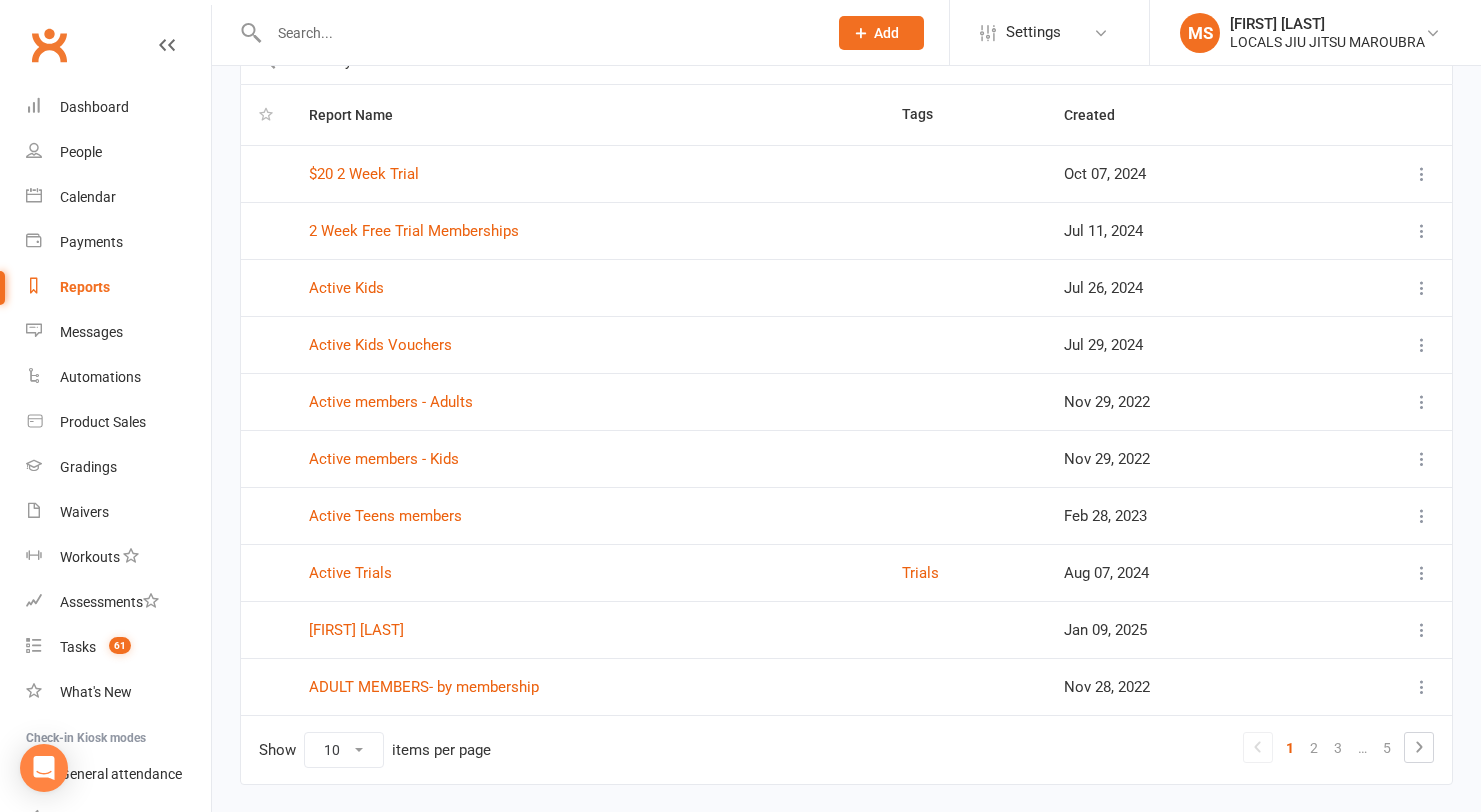 scroll, scrollTop: 185, scrollLeft: 0, axis: vertical 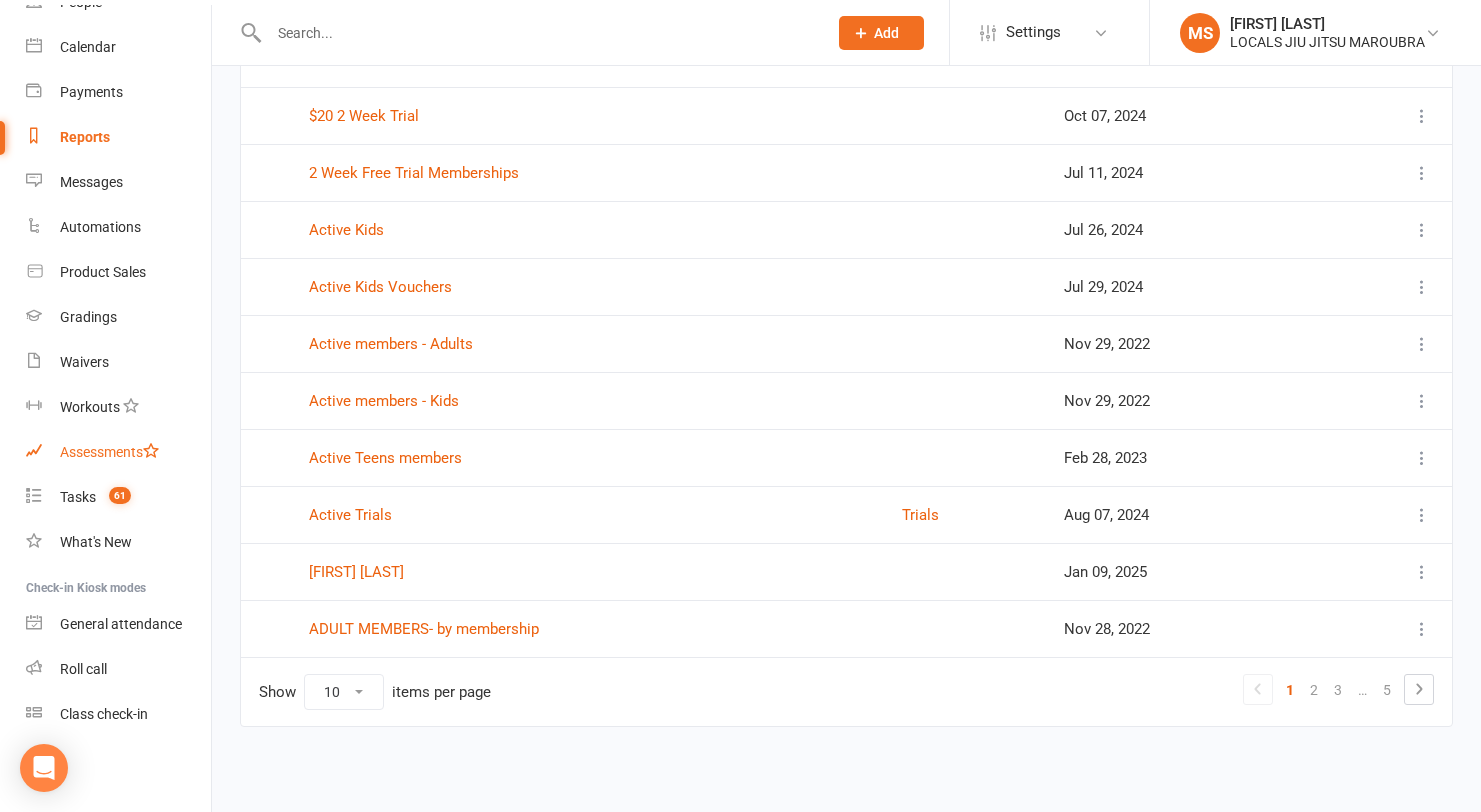 click on "Assessments" at bounding box center [109, 452] 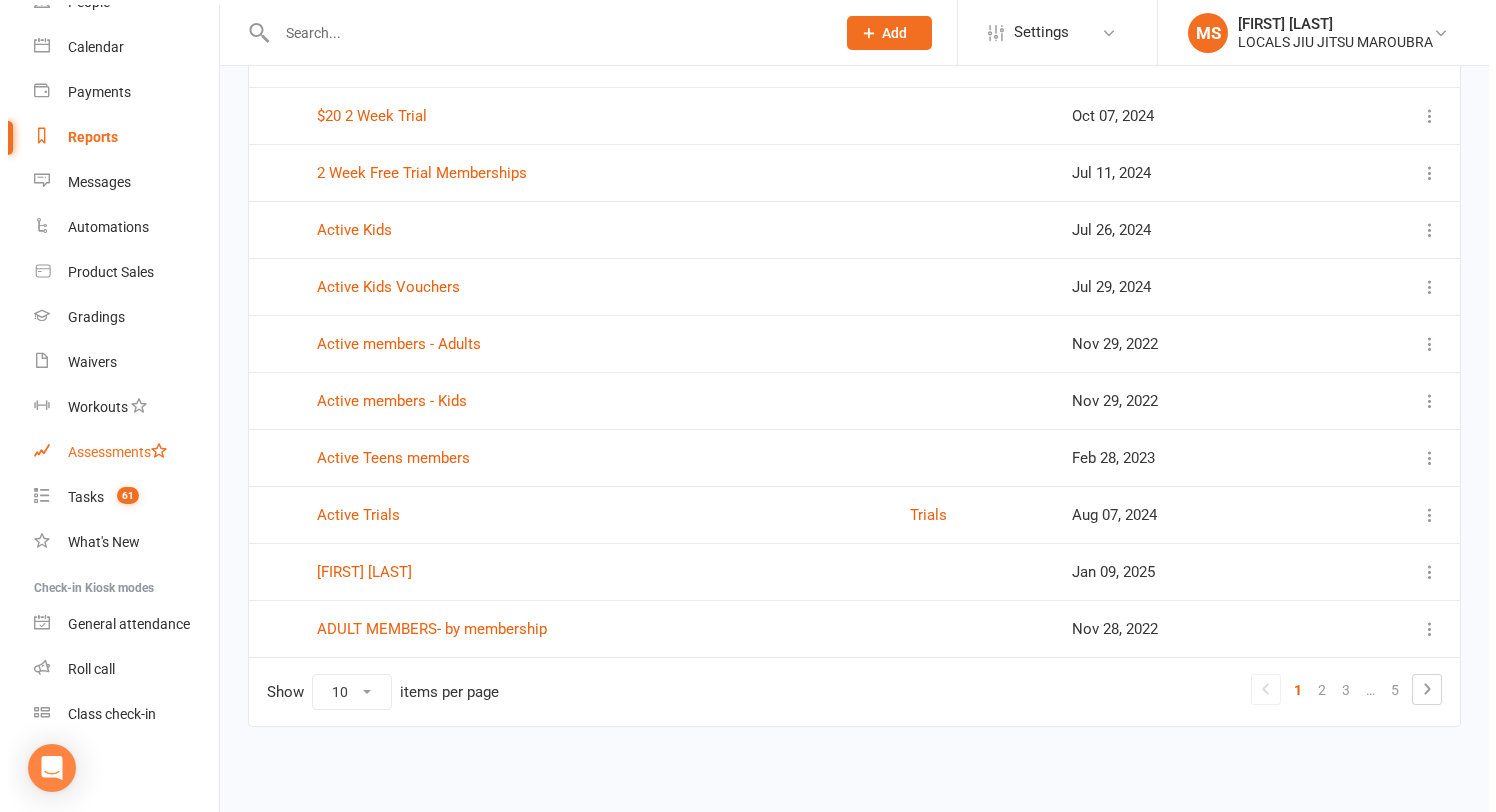 scroll, scrollTop: 0, scrollLeft: 0, axis: both 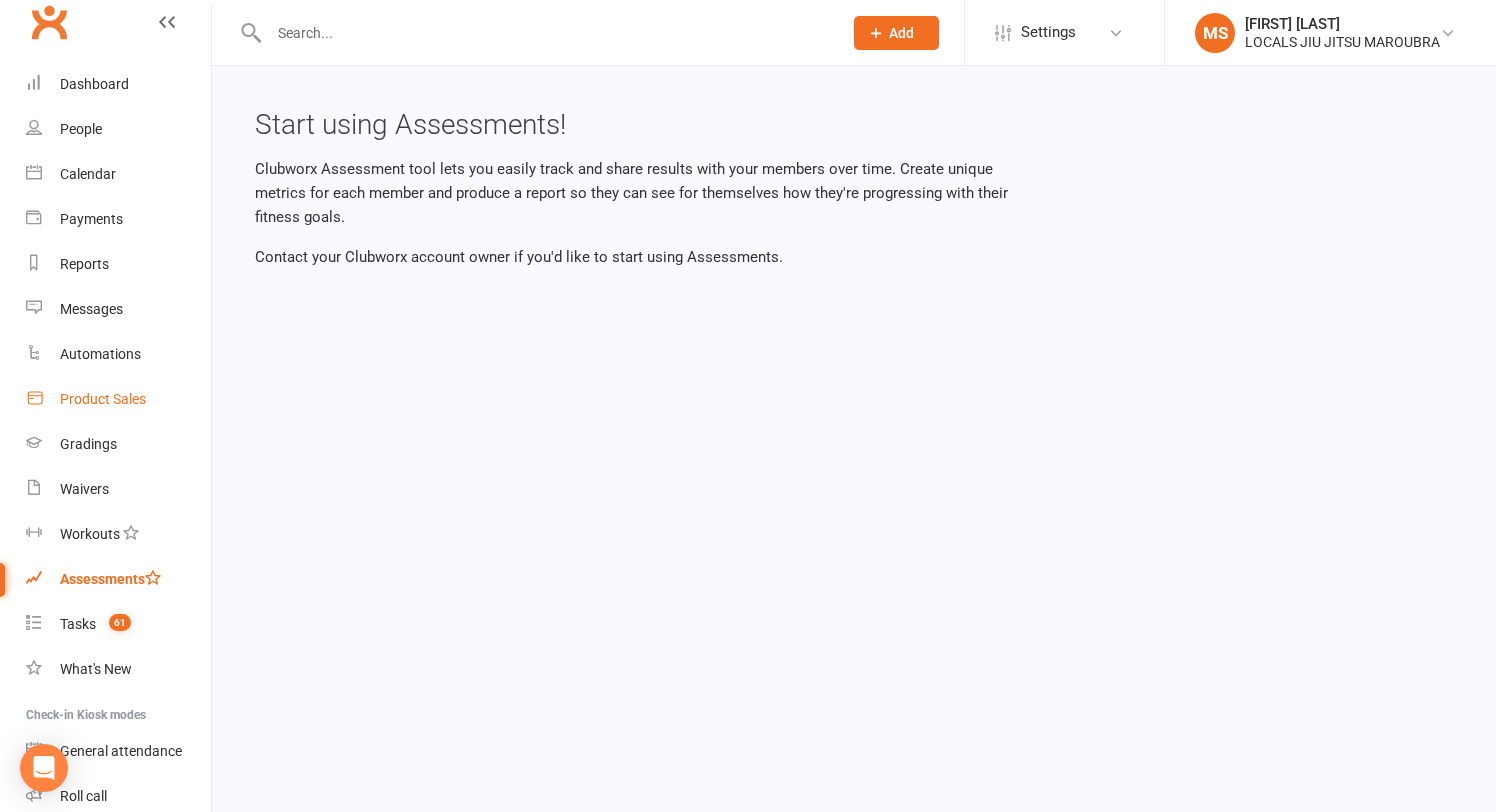 click on "Product Sales" at bounding box center (103, 399) 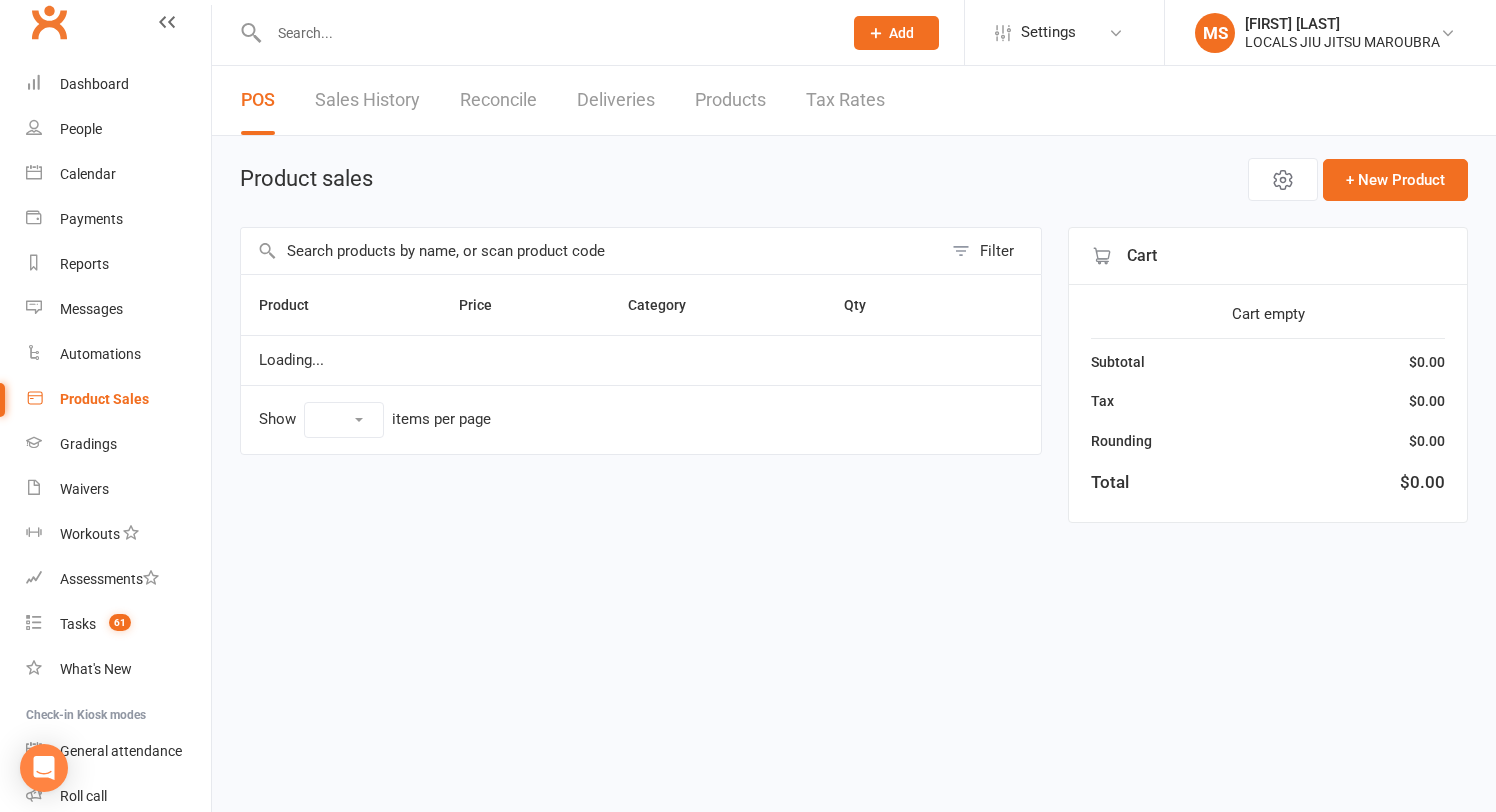 select on "10" 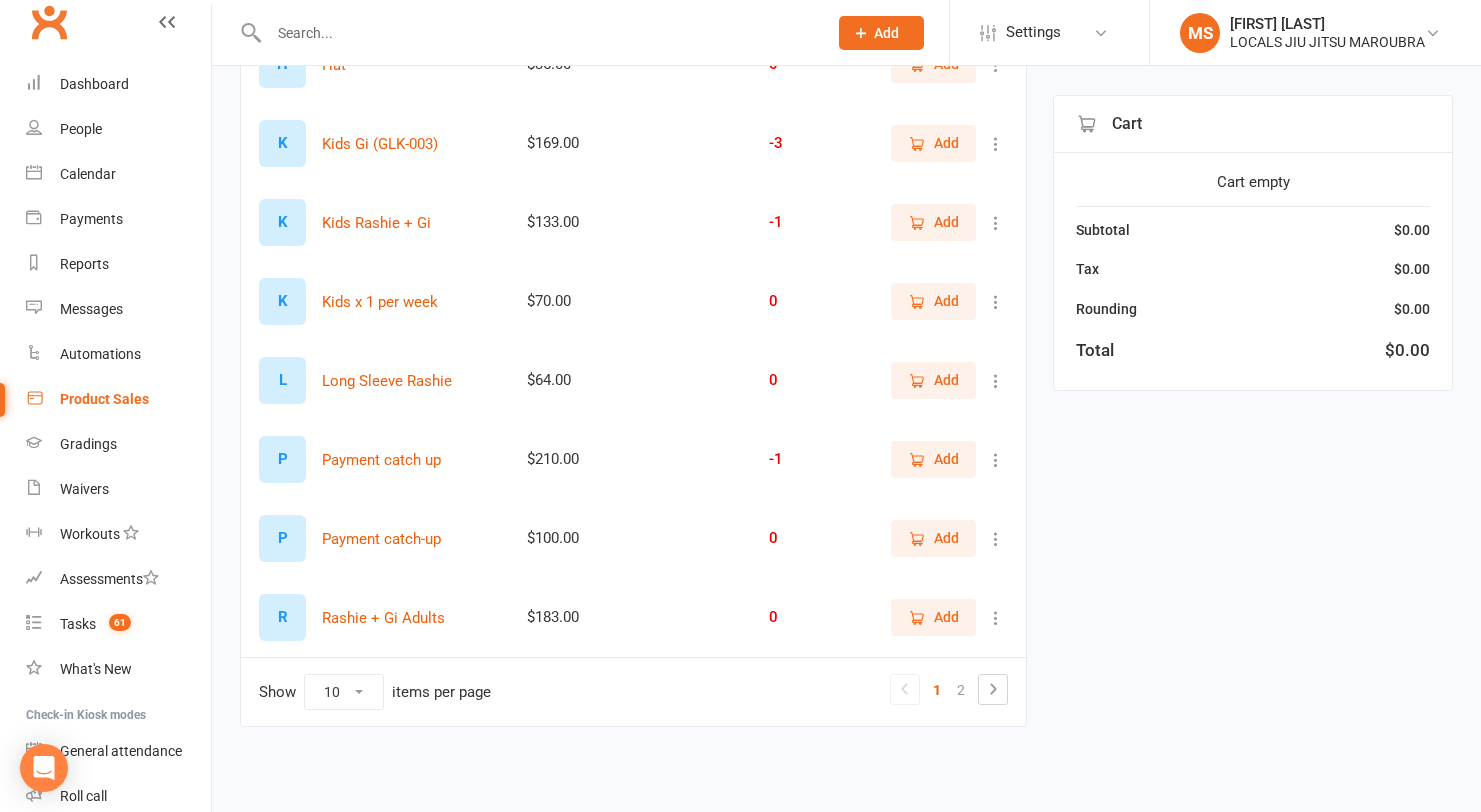 scroll, scrollTop: 0, scrollLeft: 0, axis: both 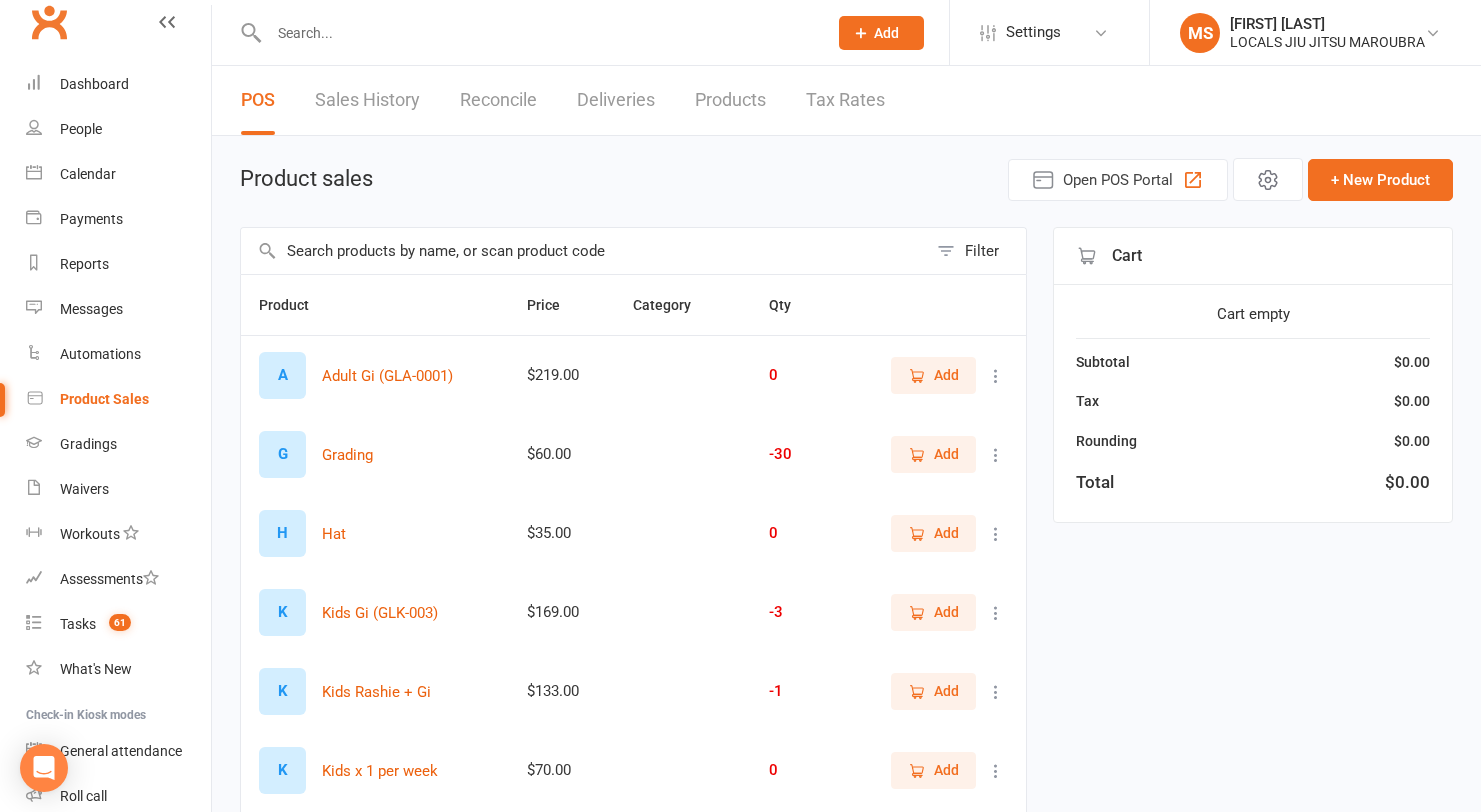 click on "Sales History" at bounding box center (367, 100) 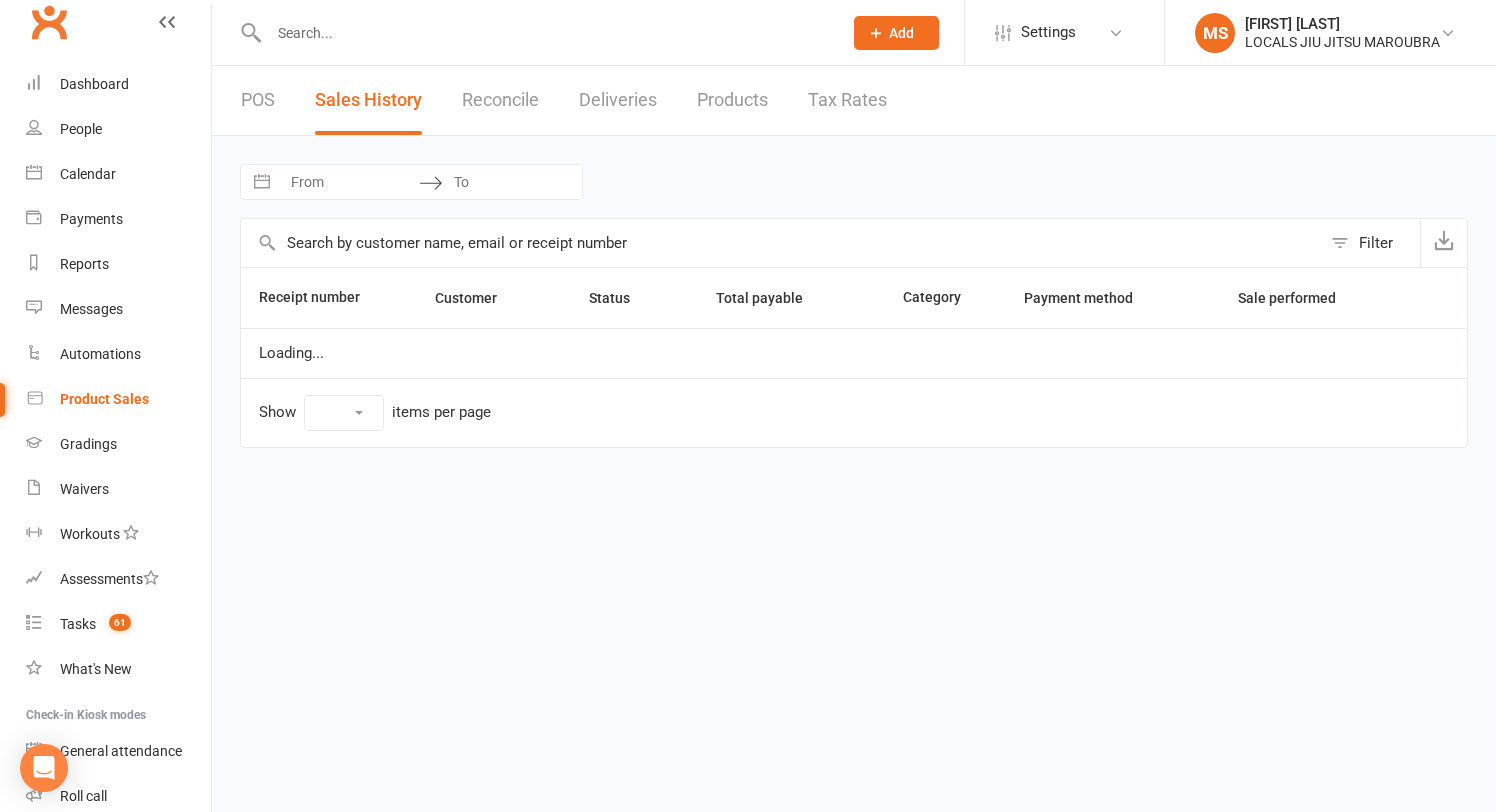 select on "25" 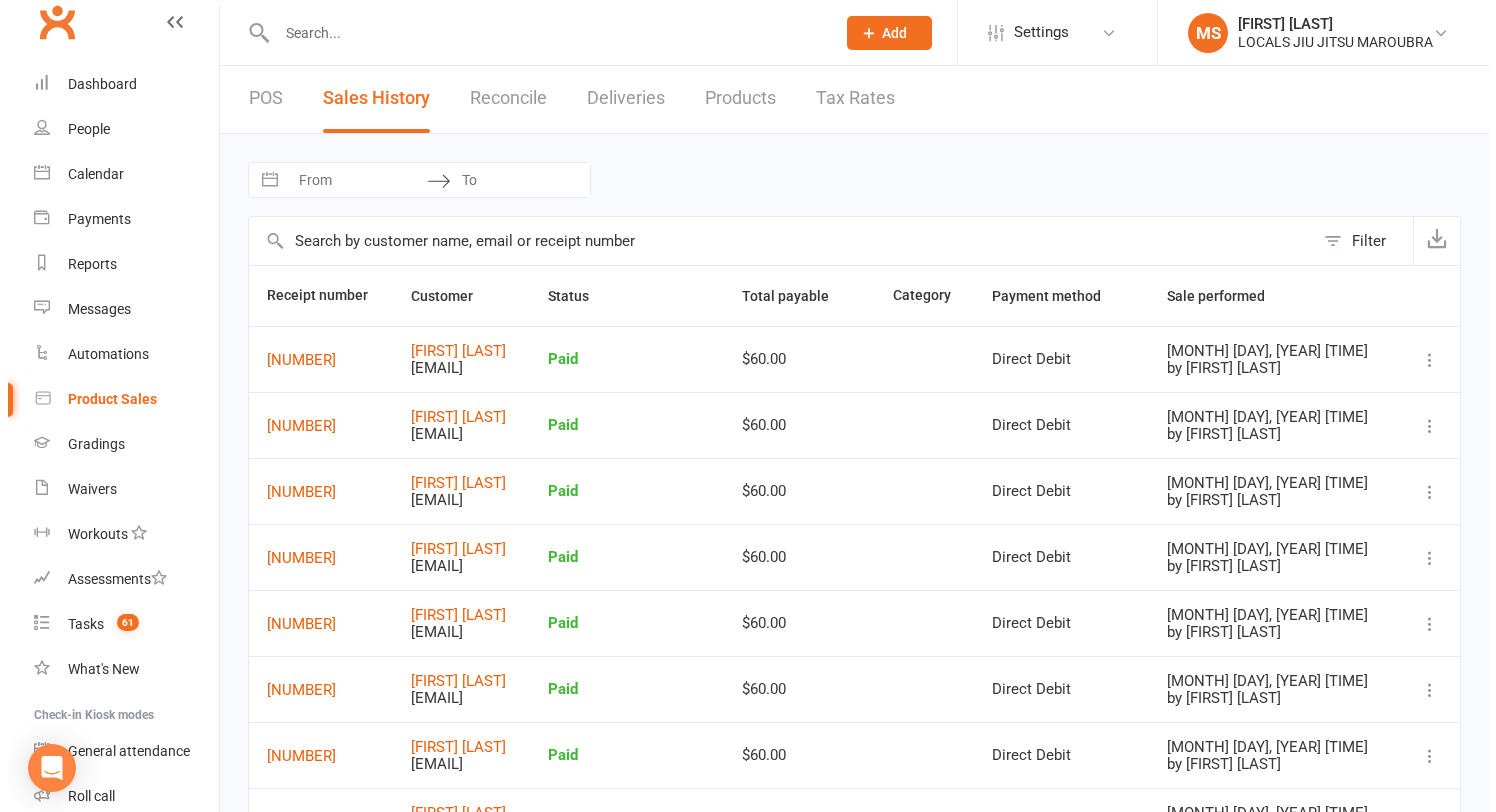 scroll, scrollTop: 0, scrollLeft: 0, axis: both 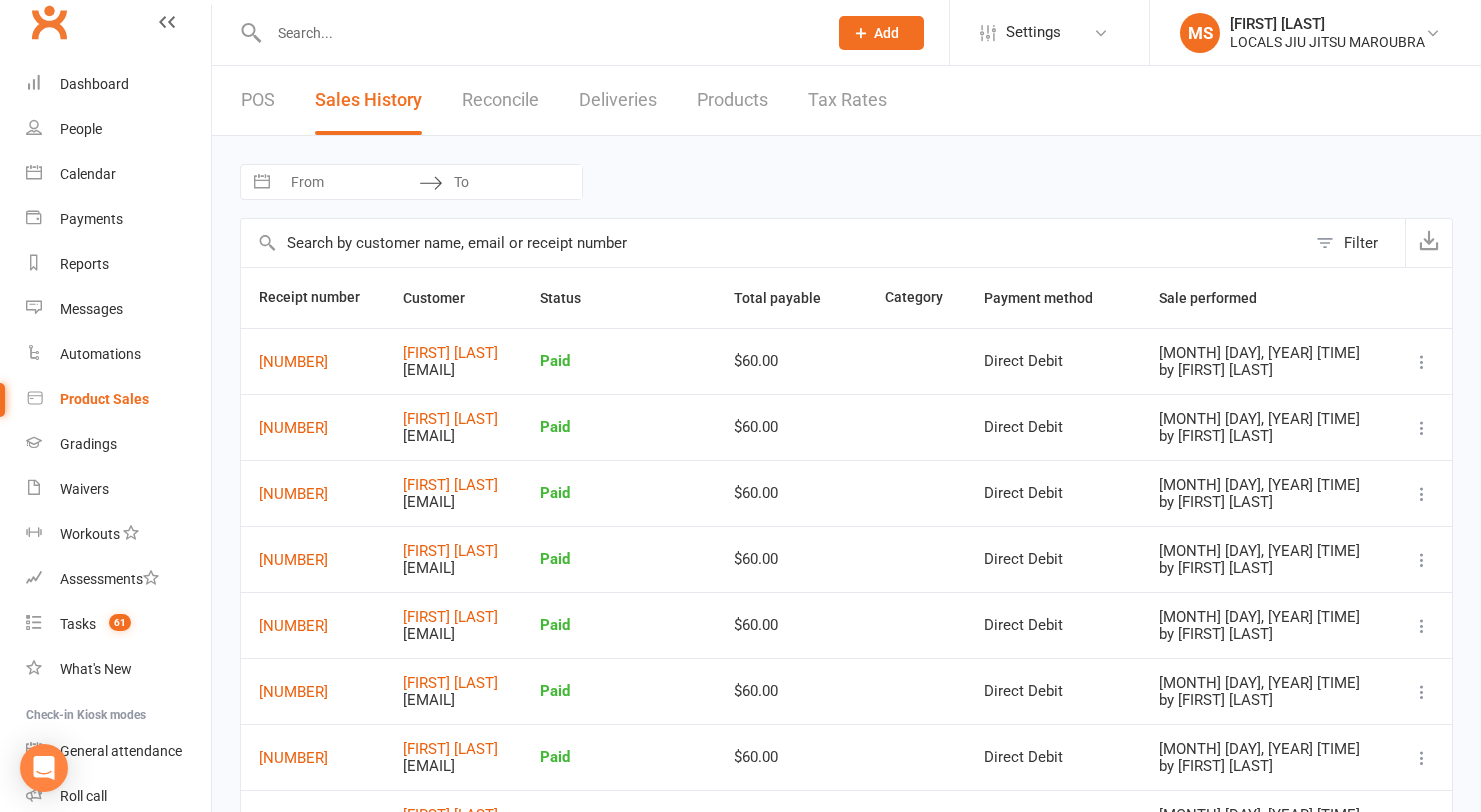 click on "Tax Rates" at bounding box center (847, 100) 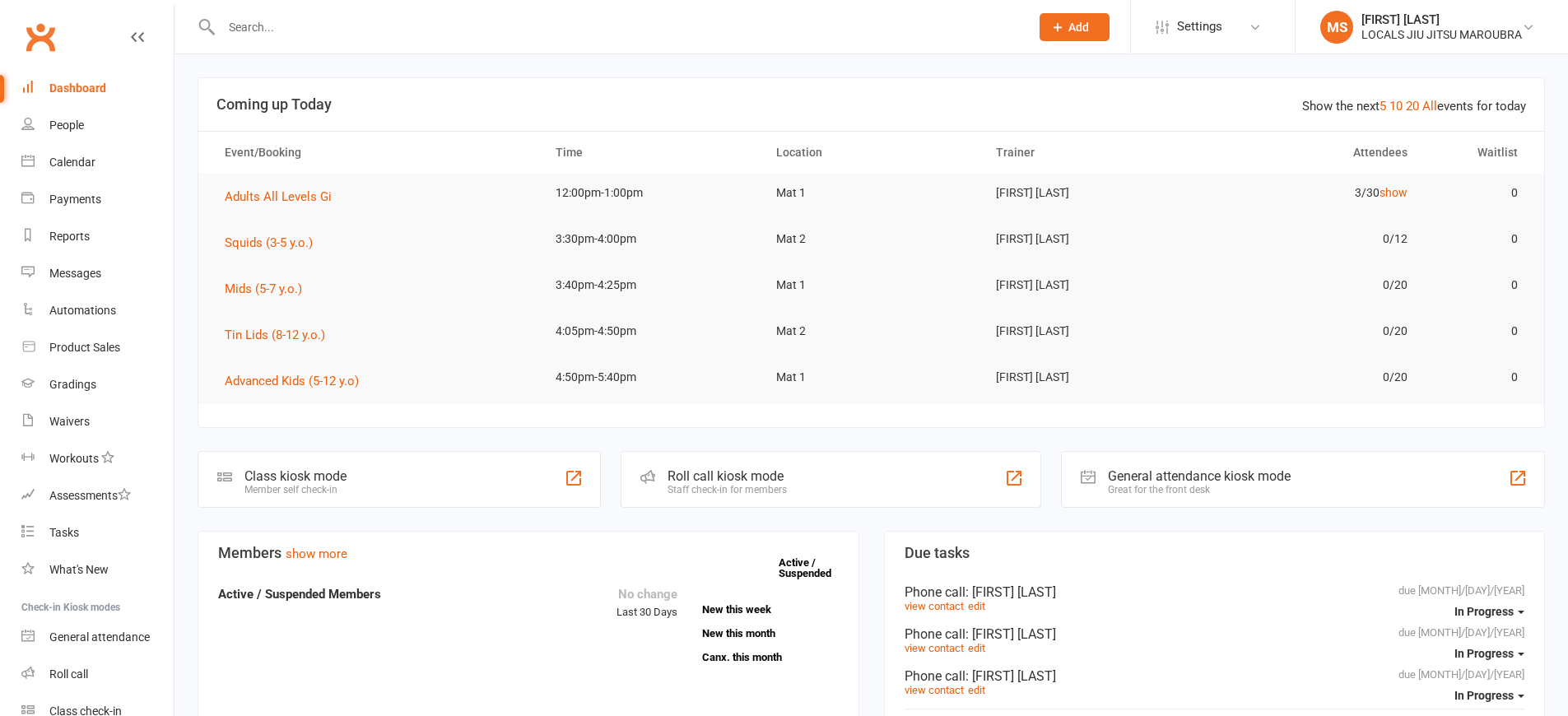 scroll, scrollTop: 0, scrollLeft: 0, axis: both 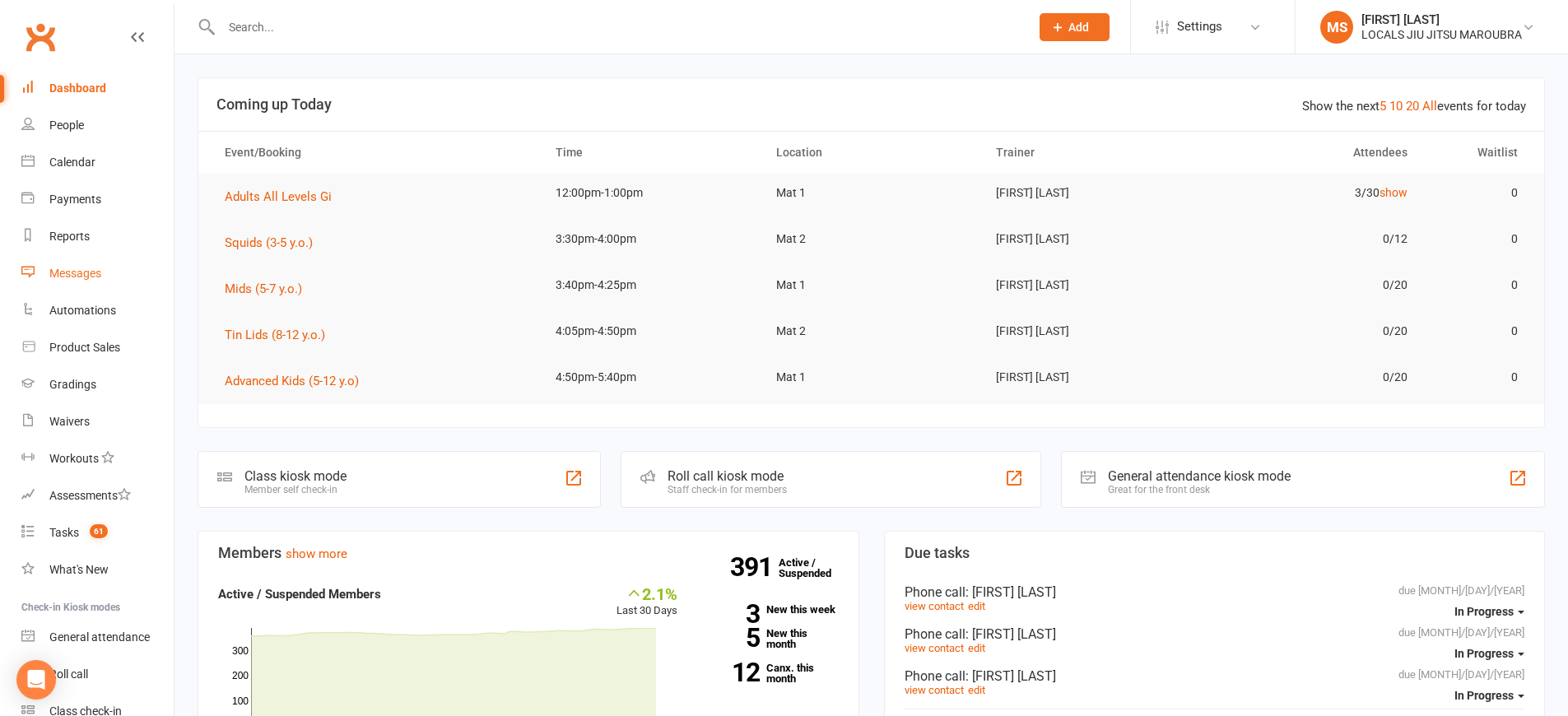 click on "Messages" at bounding box center (97, 273) 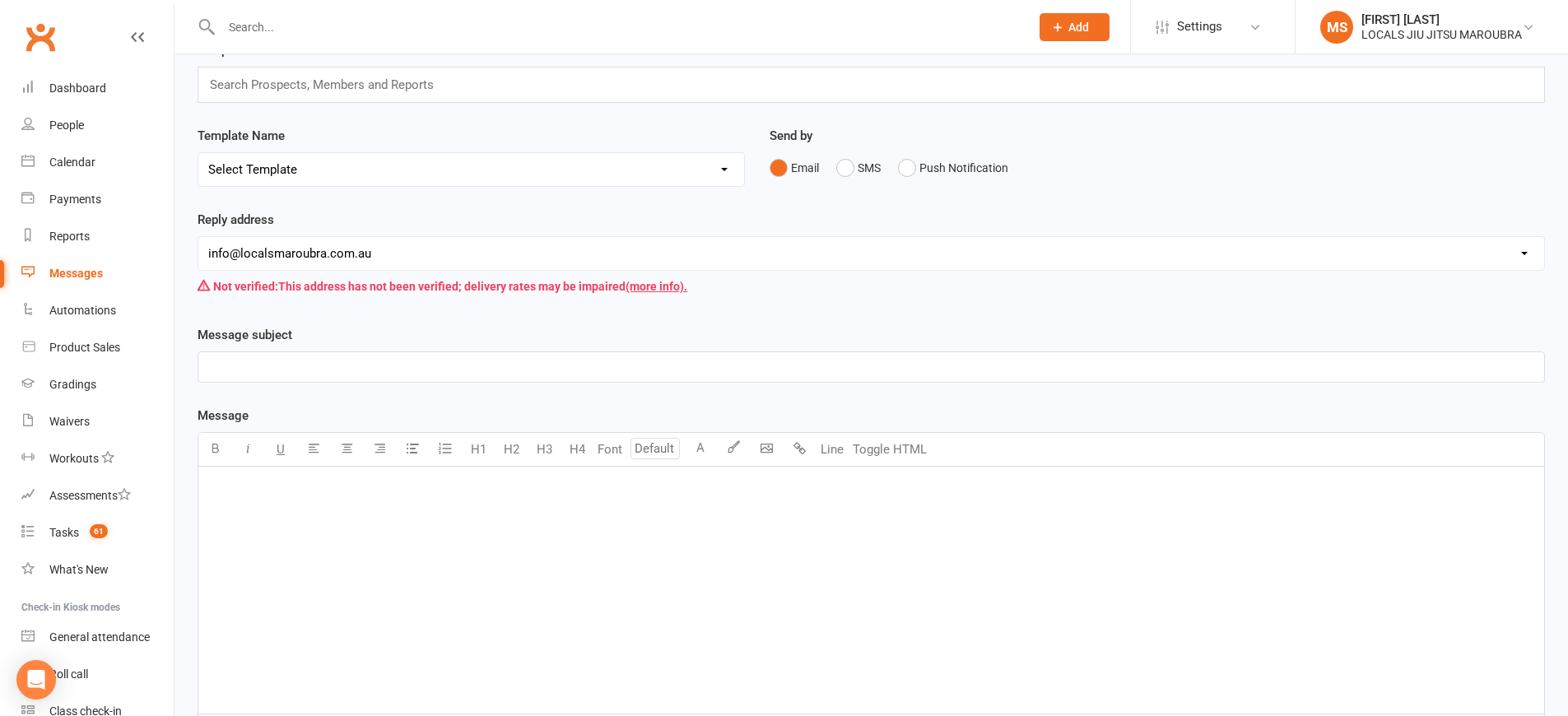 scroll, scrollTop: 0, scrollLeft: 0, axis: both 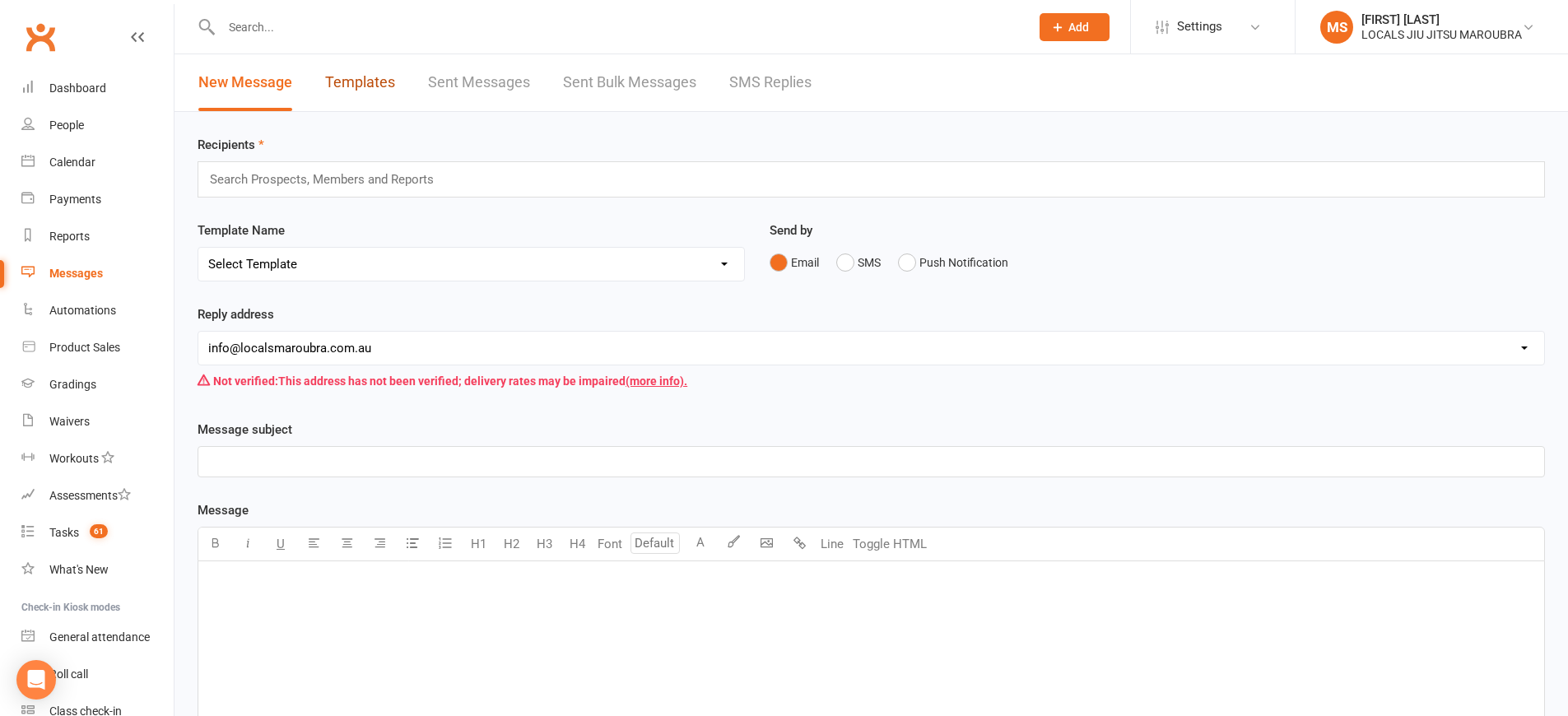 click on "Templates" at bounding box center [360, 82] 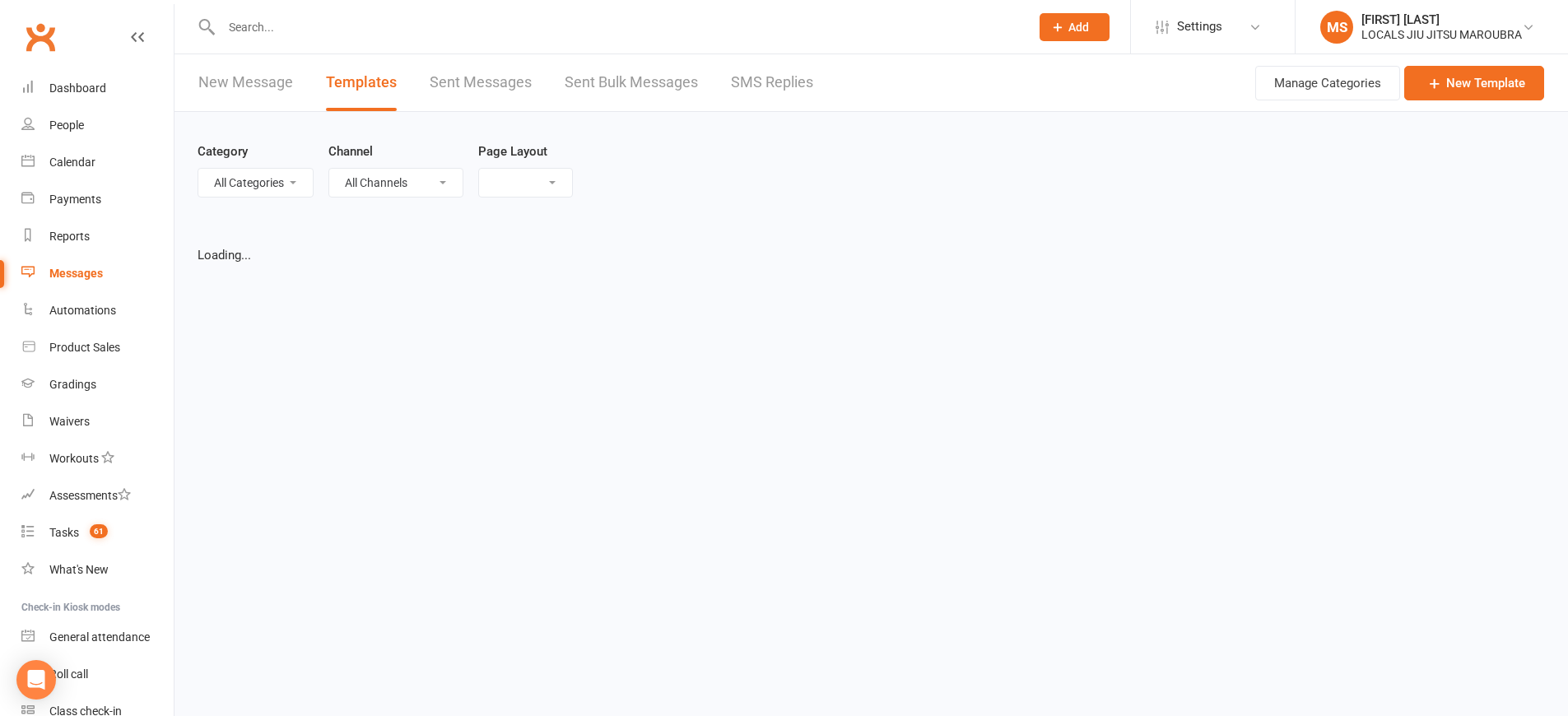 select on "grid" 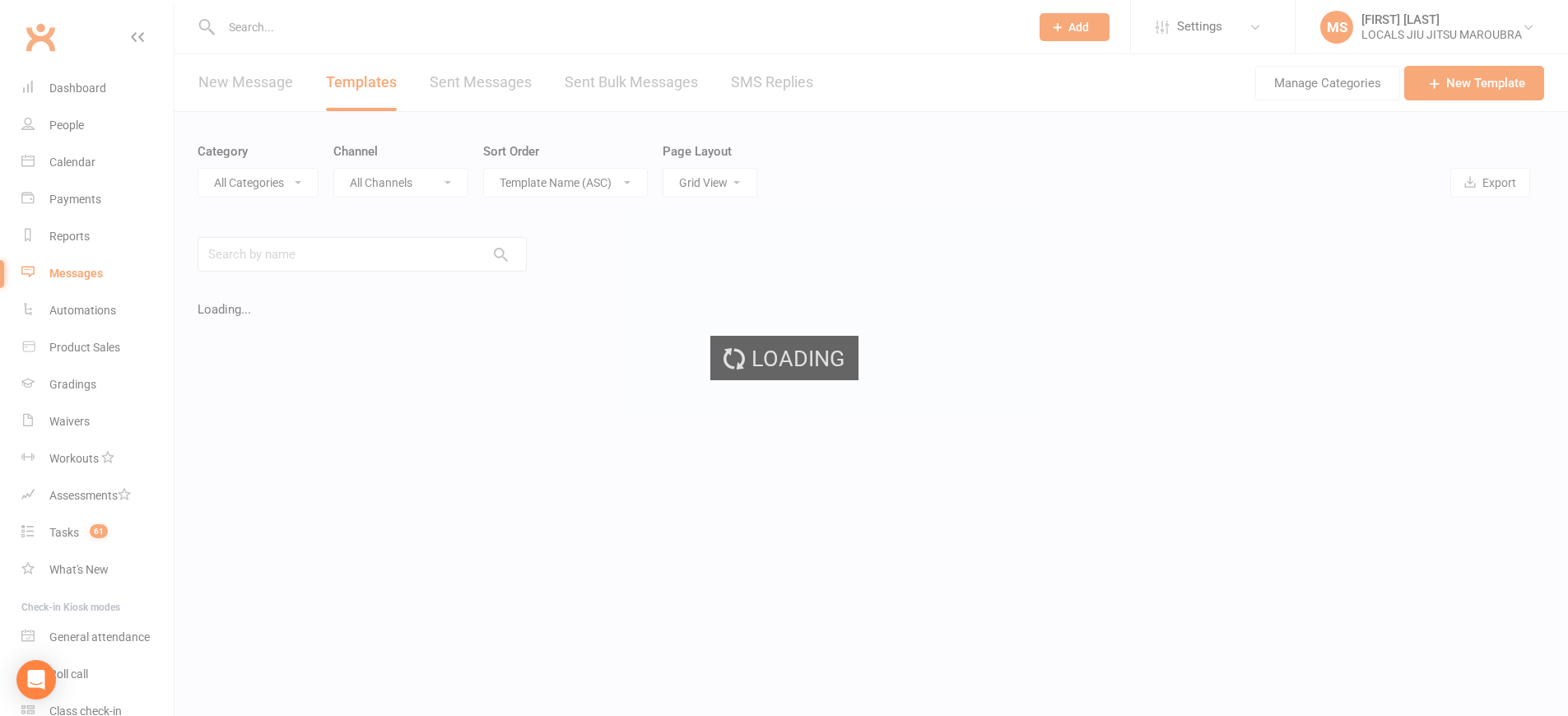 click on "Loading" at bounding box center [784, 358] 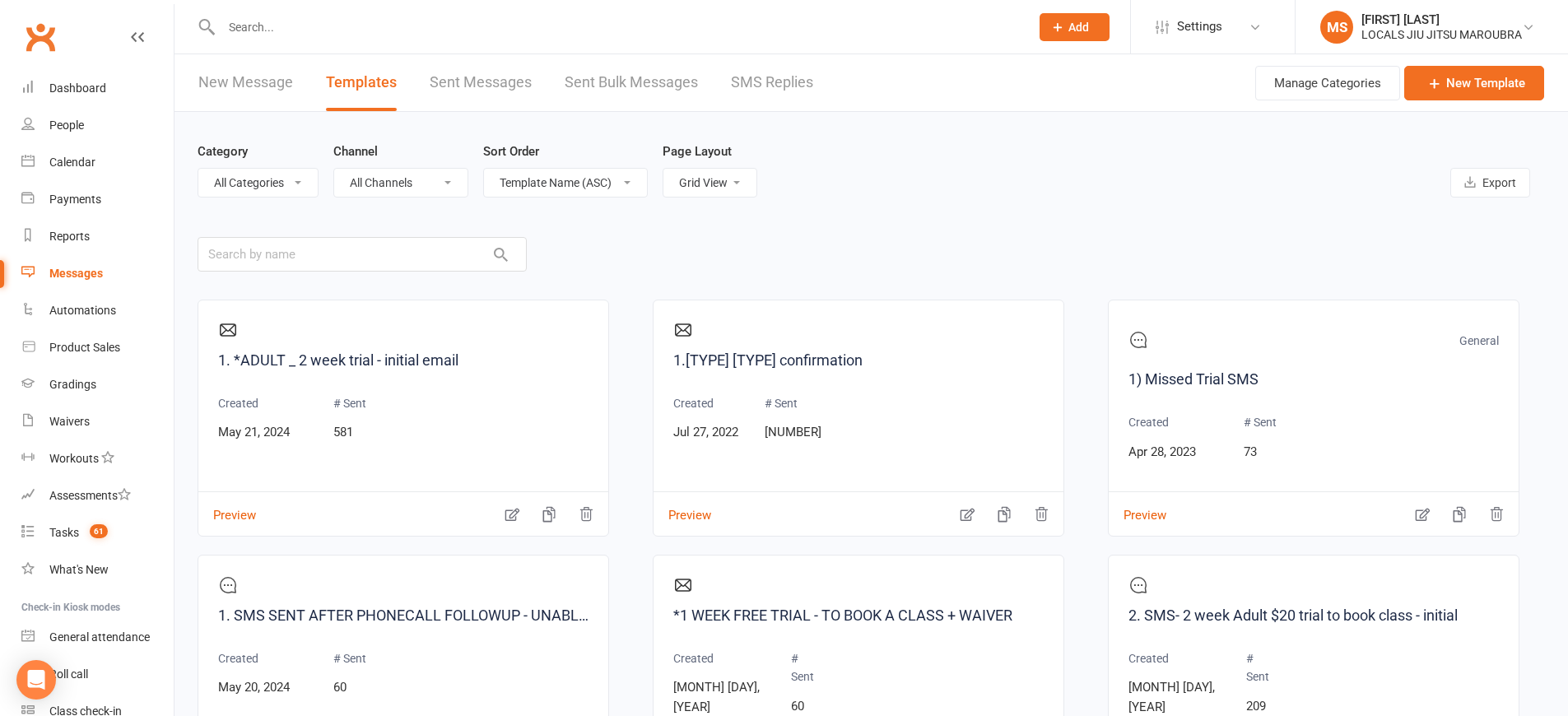 click on "Sent Messages" at bounding box center [481, 82] 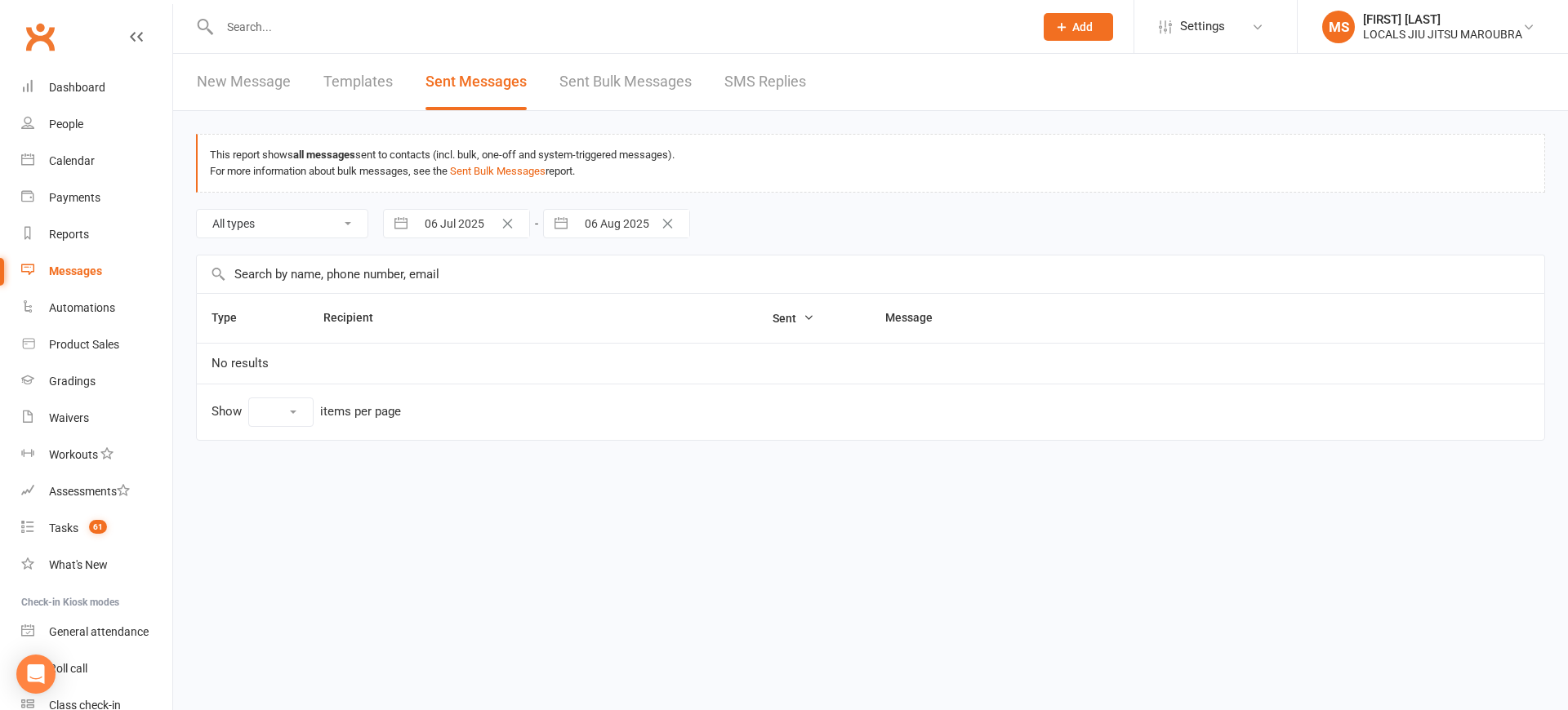 select on "10" 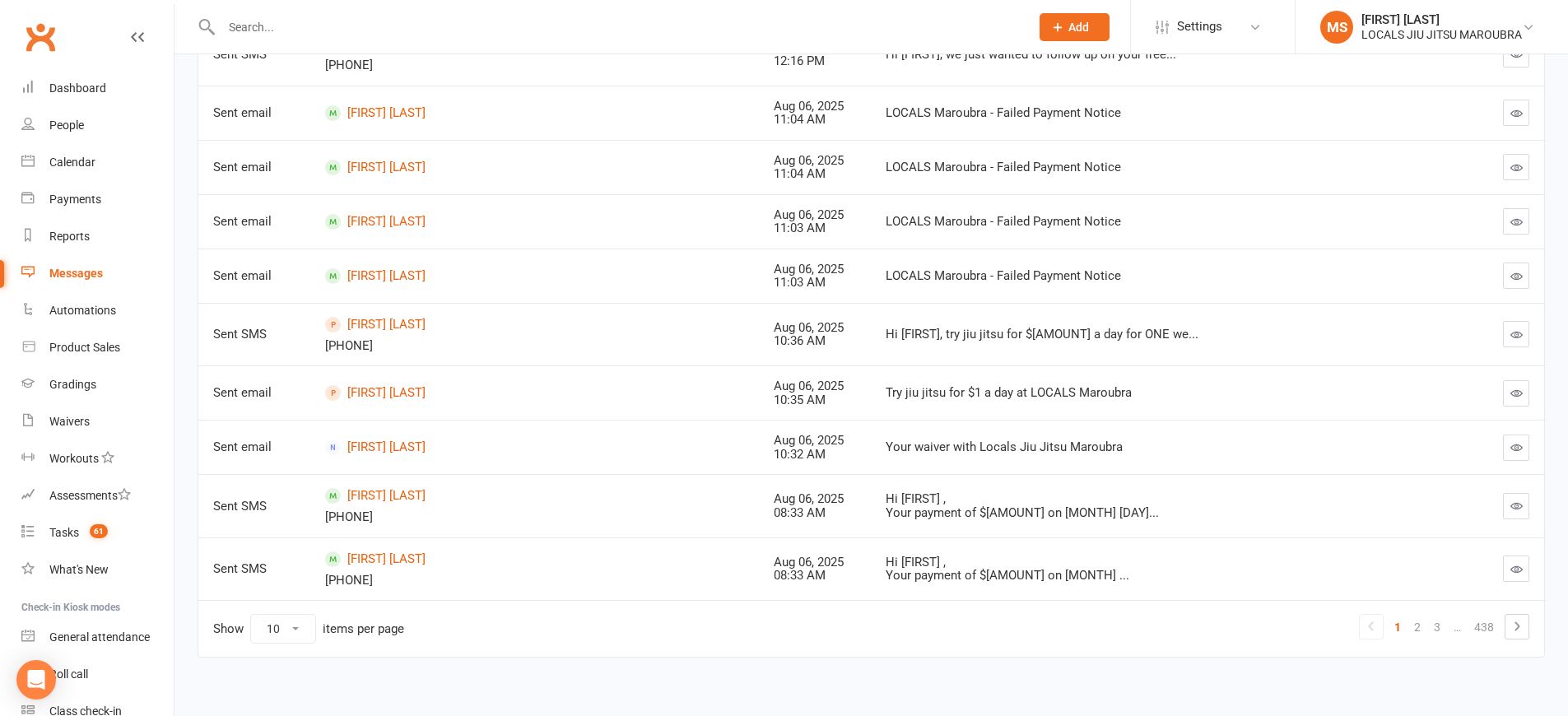 scroll, scrollTop: 0, scrollLeft: 0, axis: both 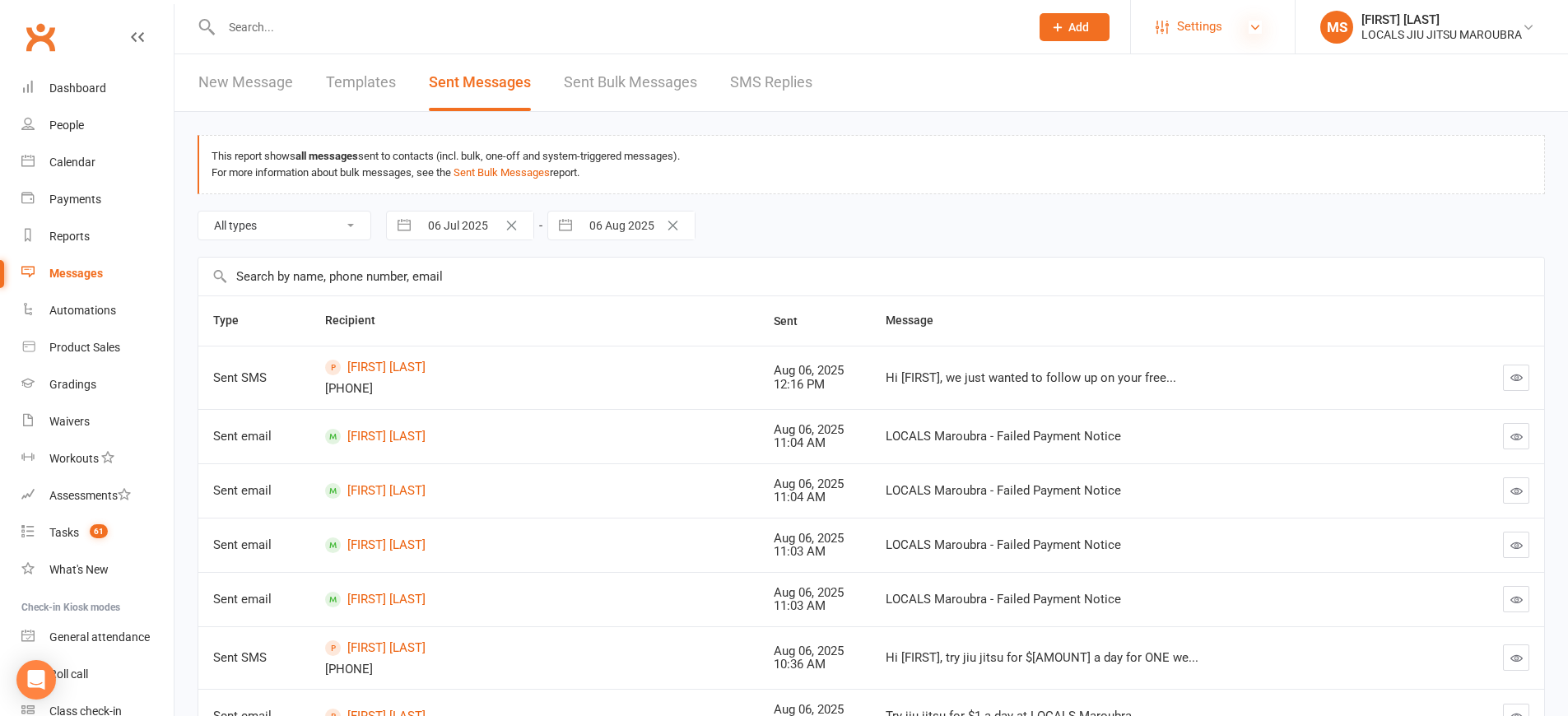 click at bounding box center (1255, 27) 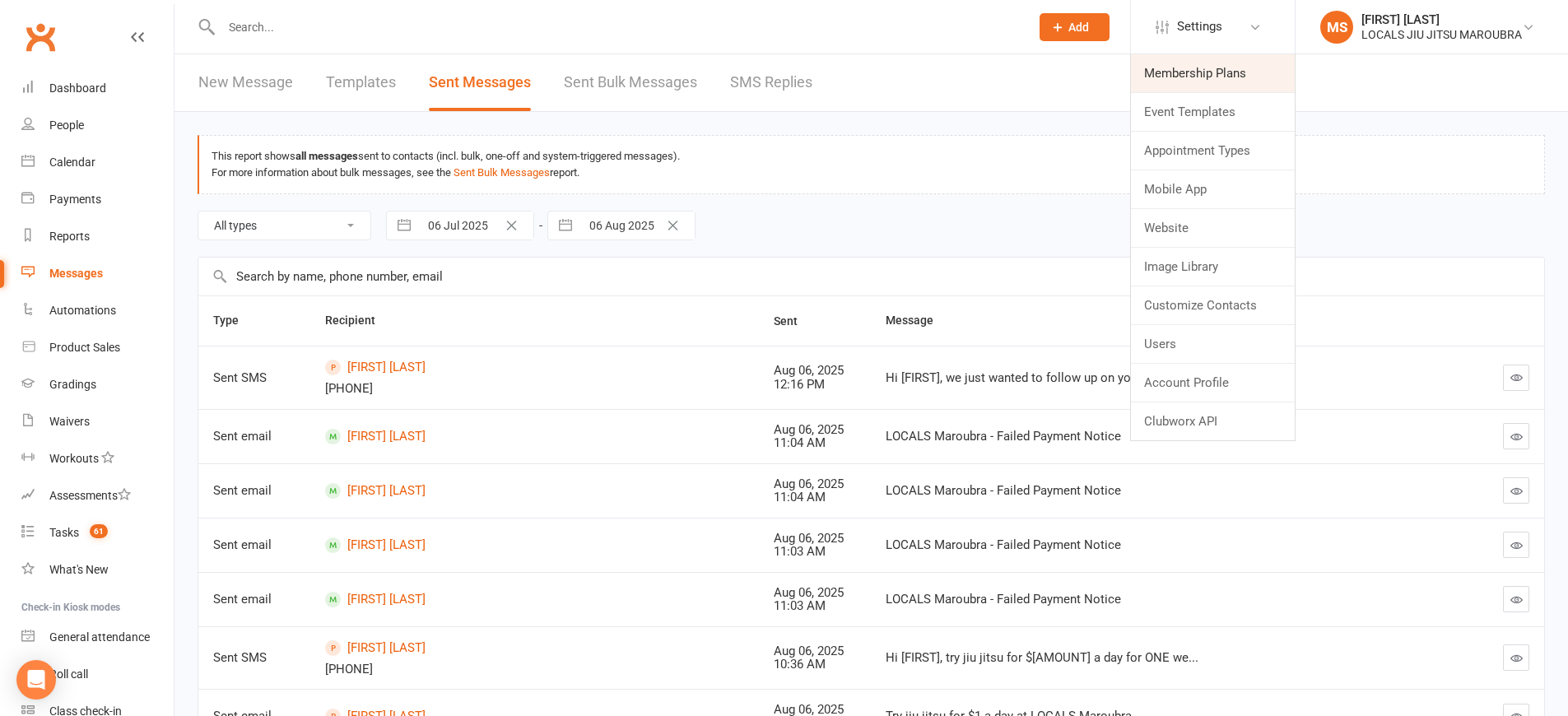 click on "Membership Plans" at bounding box center (1212, 73) 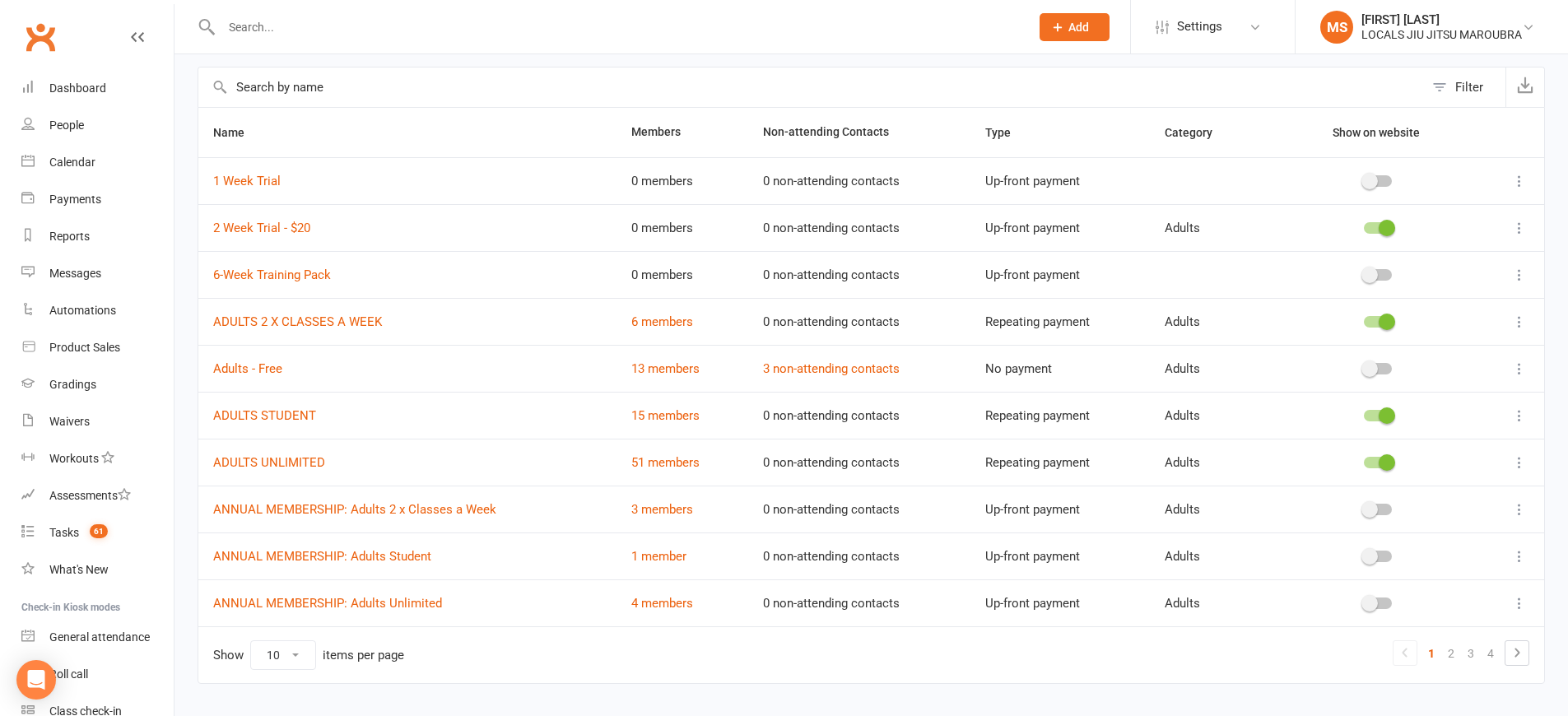 scroll, scrollTop: 106, scrollLeft: 0, axis: vertical 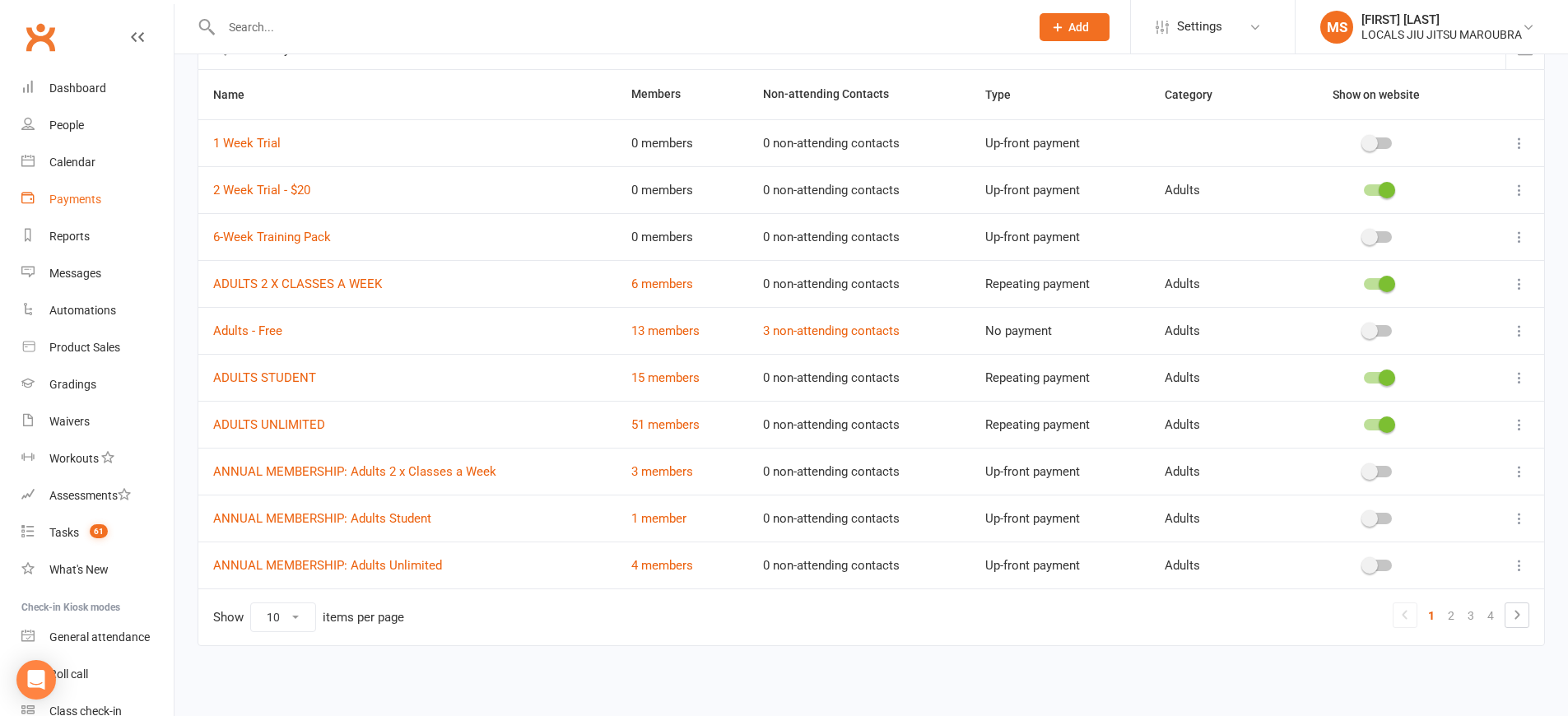 click on "Payments" at bounding box center [75, 199] 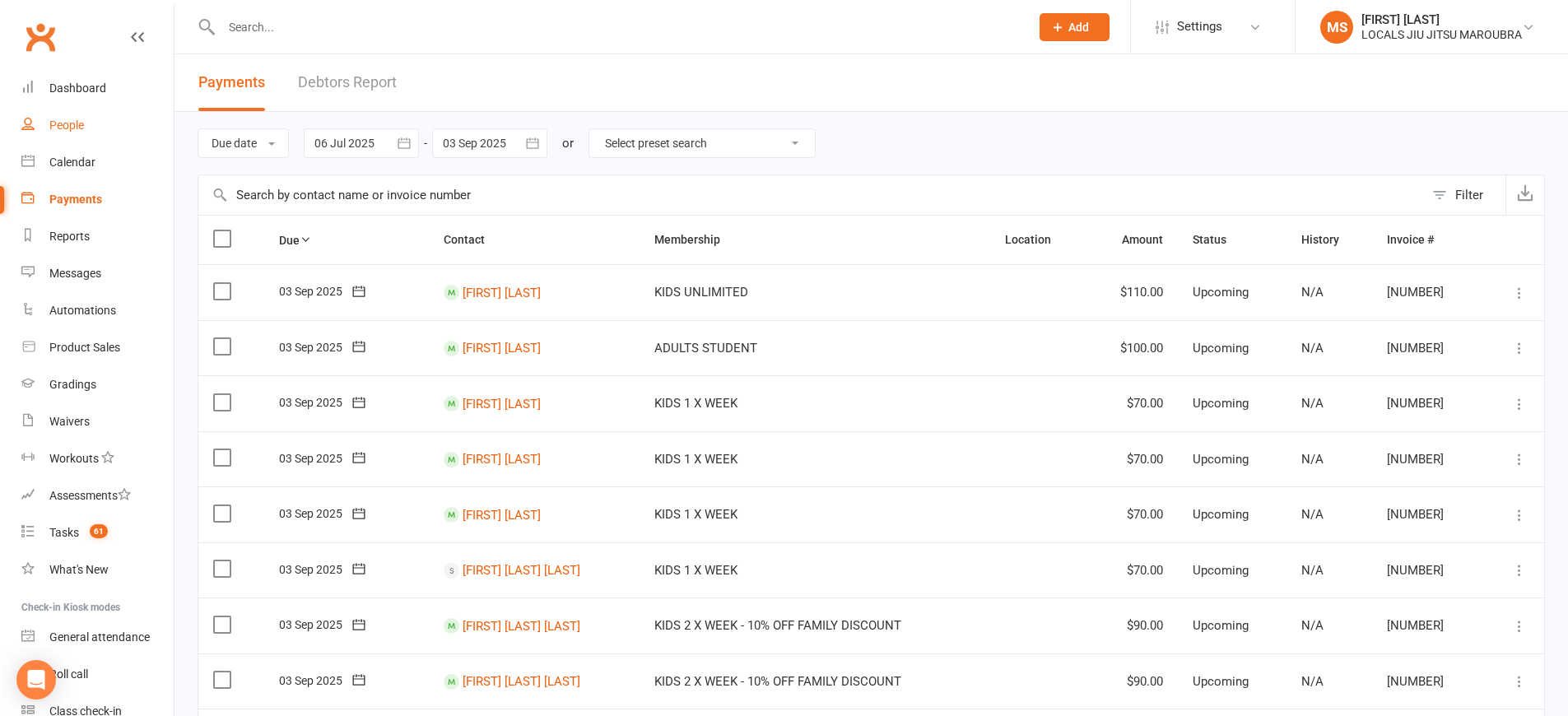 click on "People" at bounding box center [67, 125] 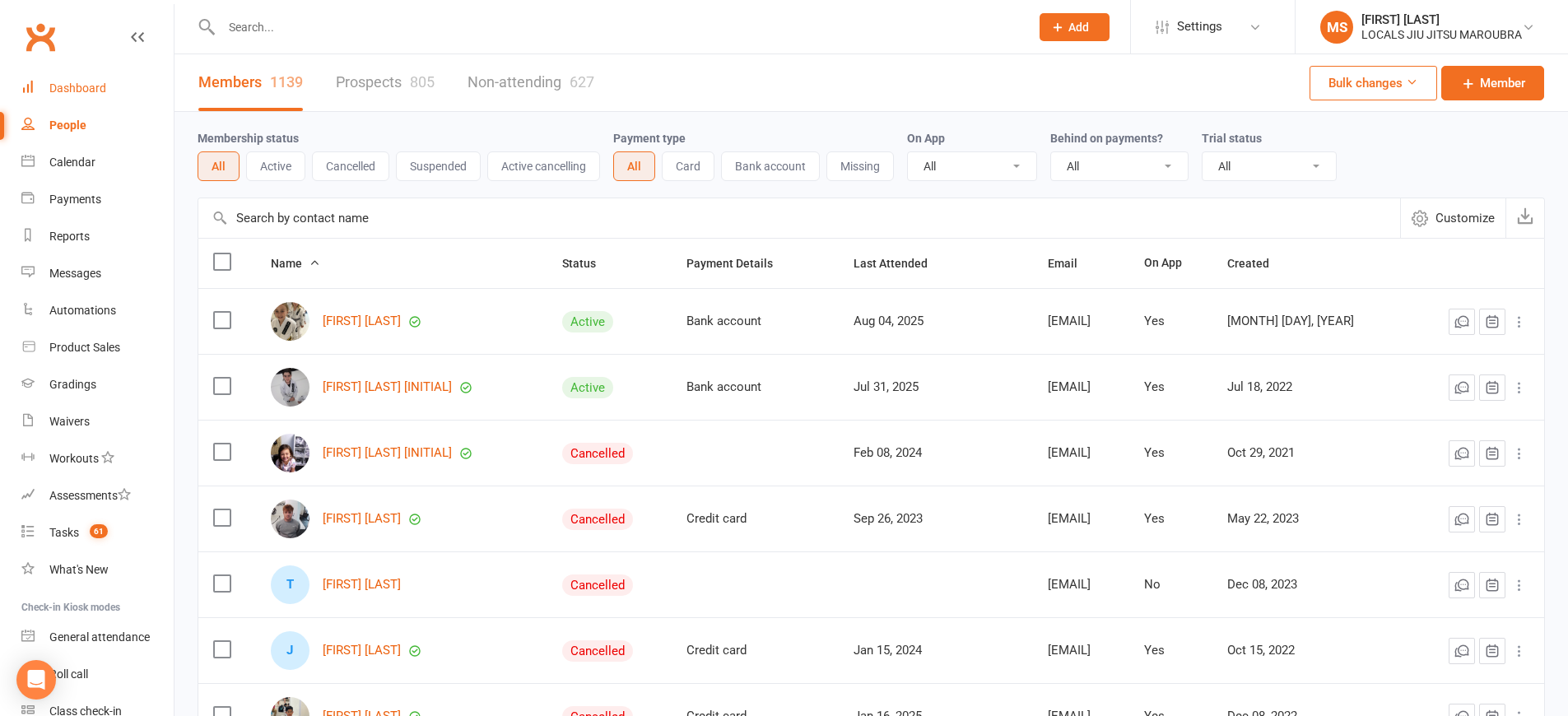 click on "Dashboard" at bounding box center (77, 88) 